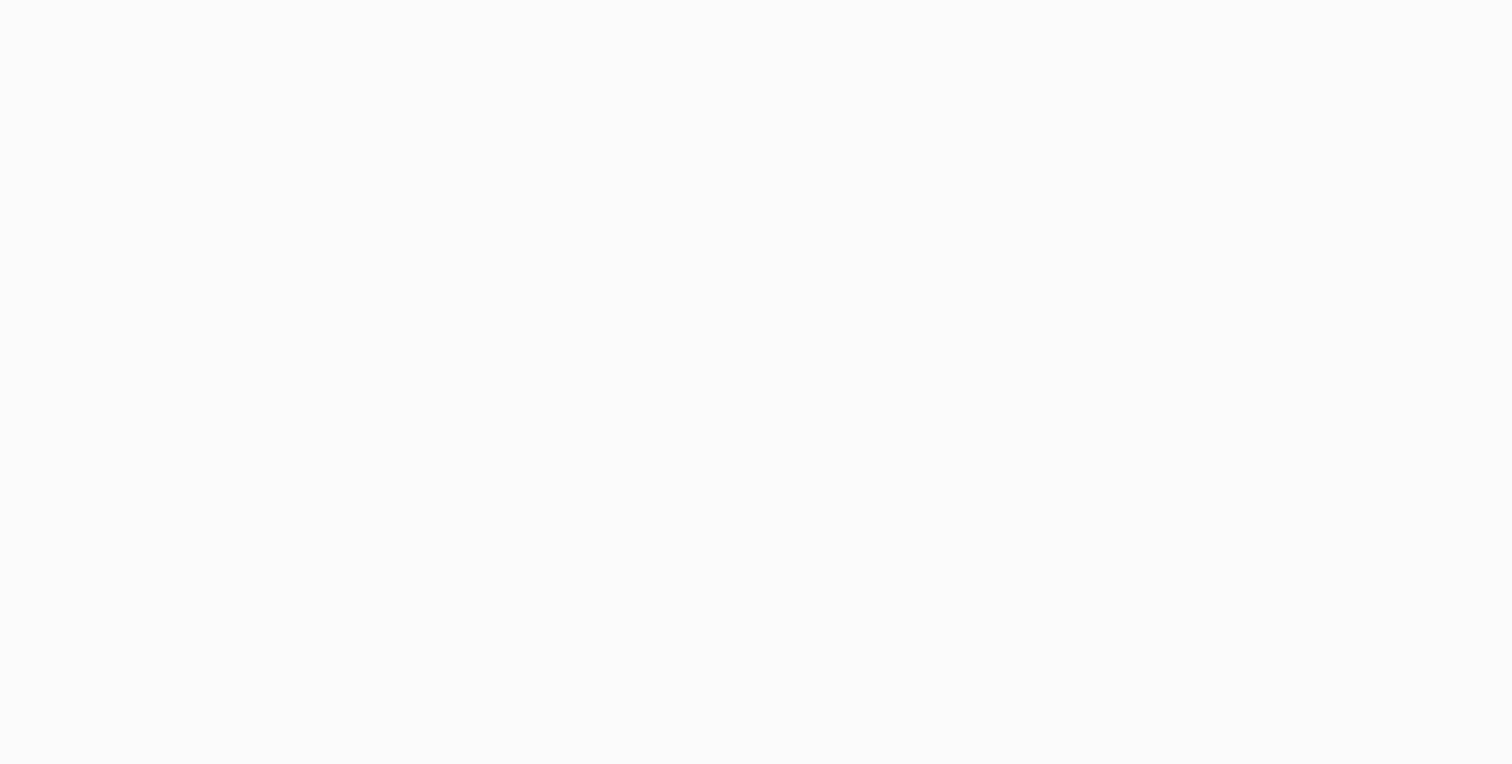 scroll, scrollTop: 0, scrollLeft: 0, axis: both 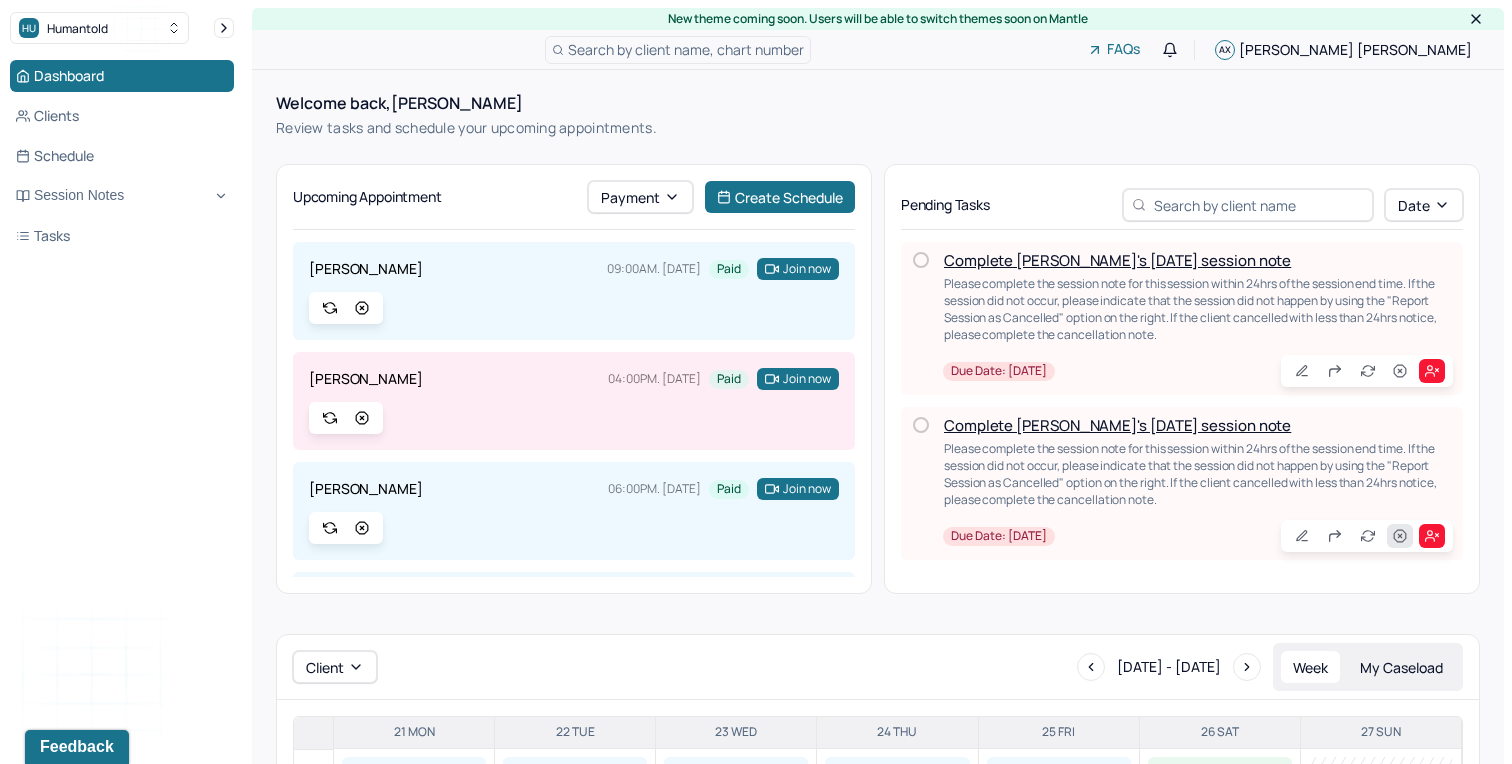 click 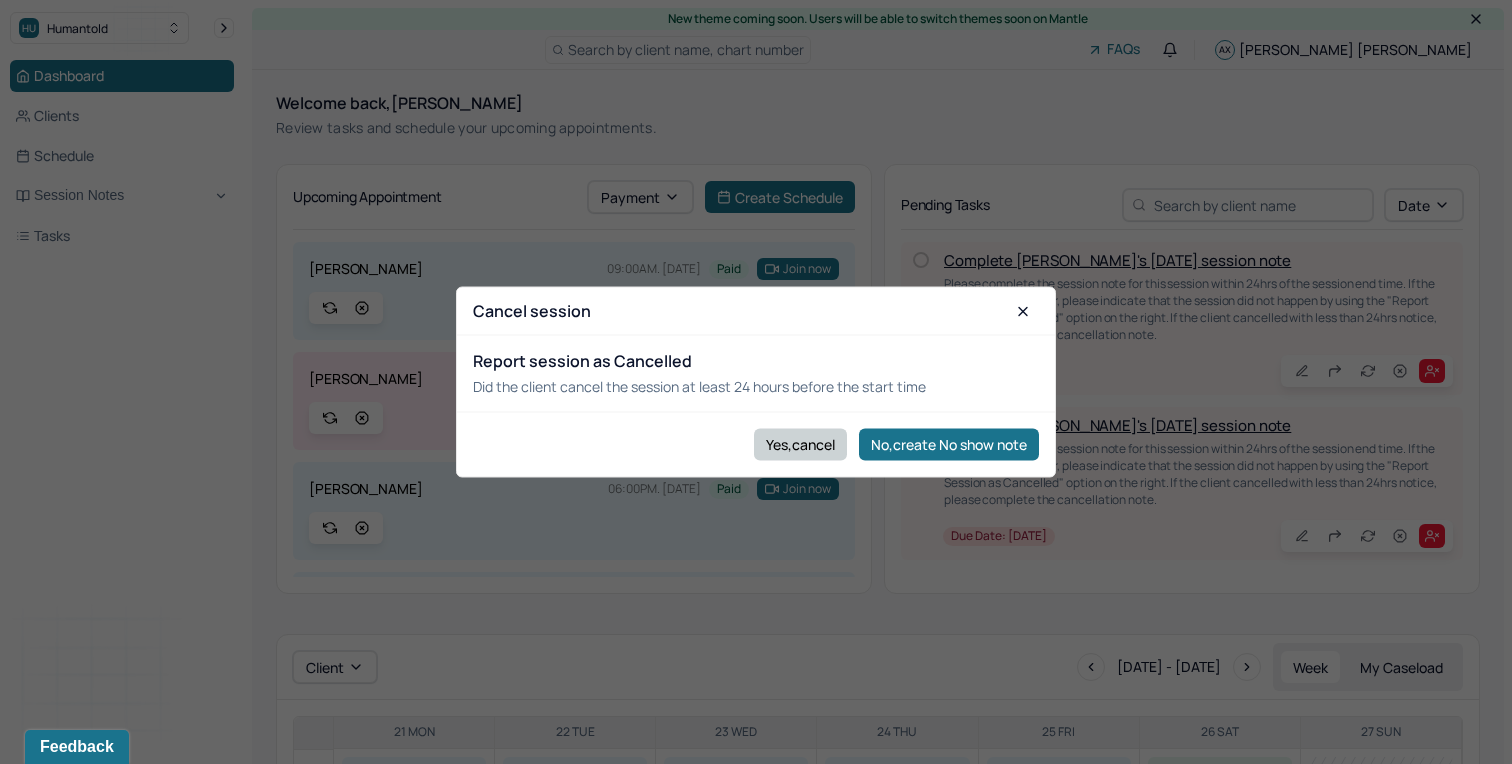 click on "Yes,cancel" at bounding box center (800, 444) 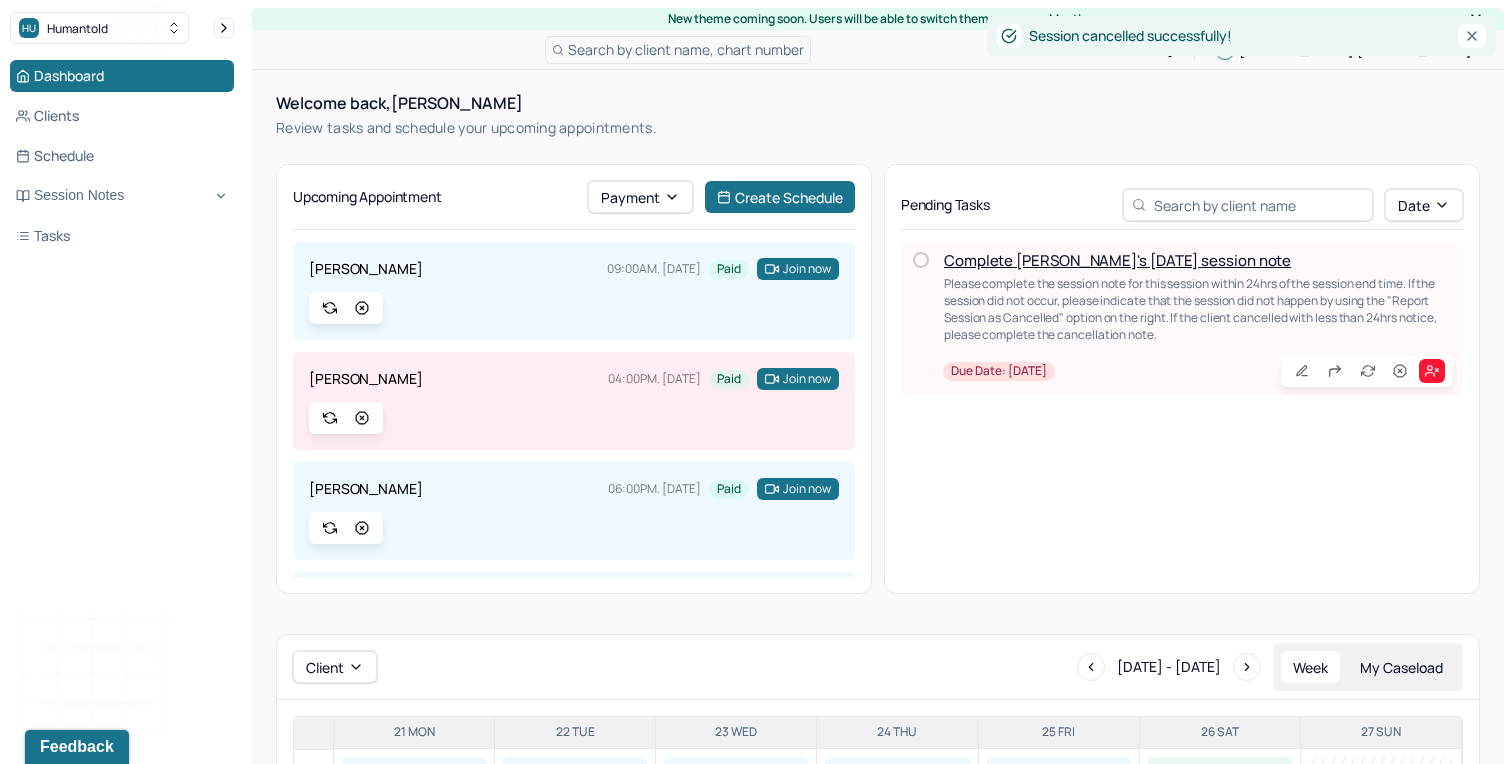 click on "Complete [PERSON_NAME]'s [DATE] session note" at bounding box center (1117, 260) 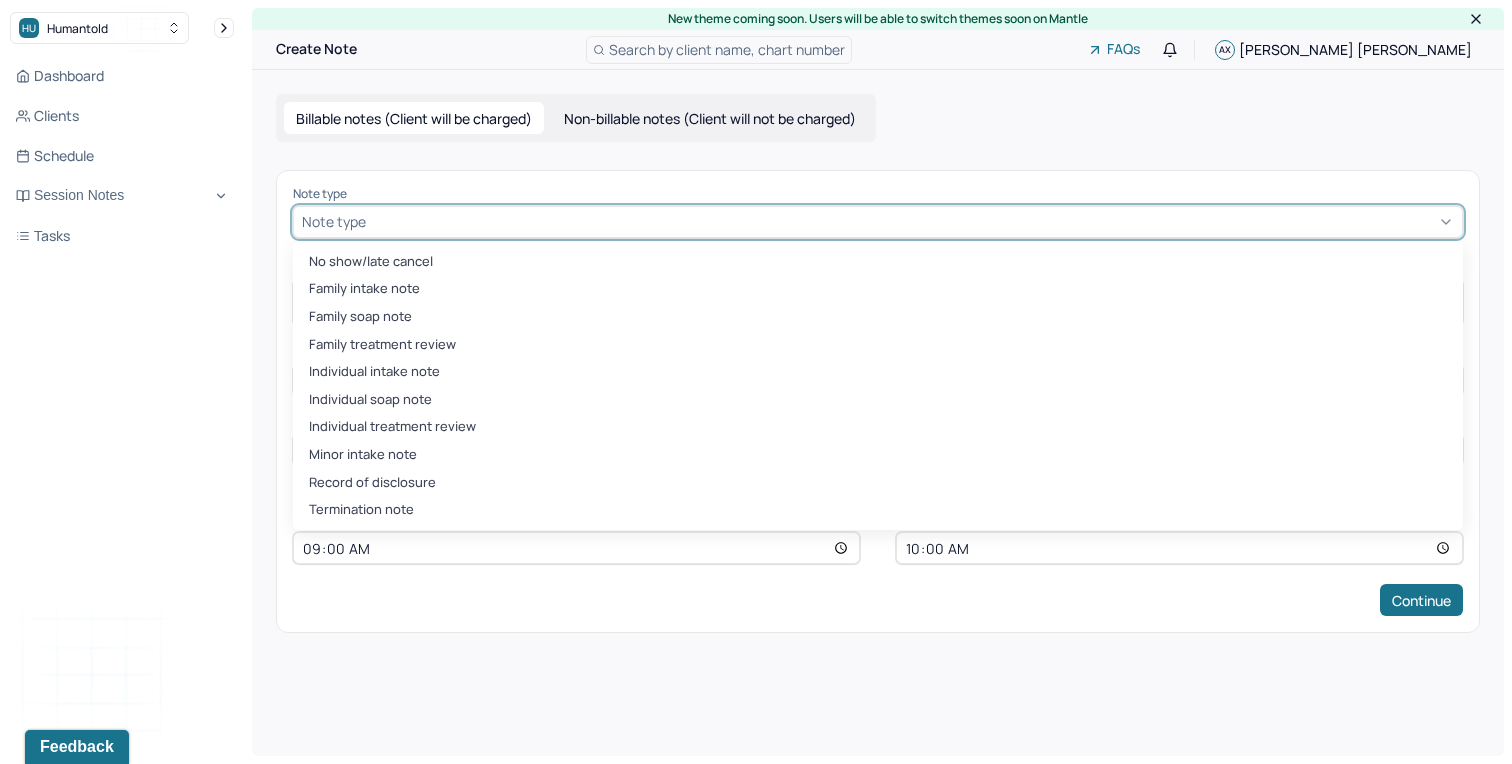 click at bounding box center [912, 221] 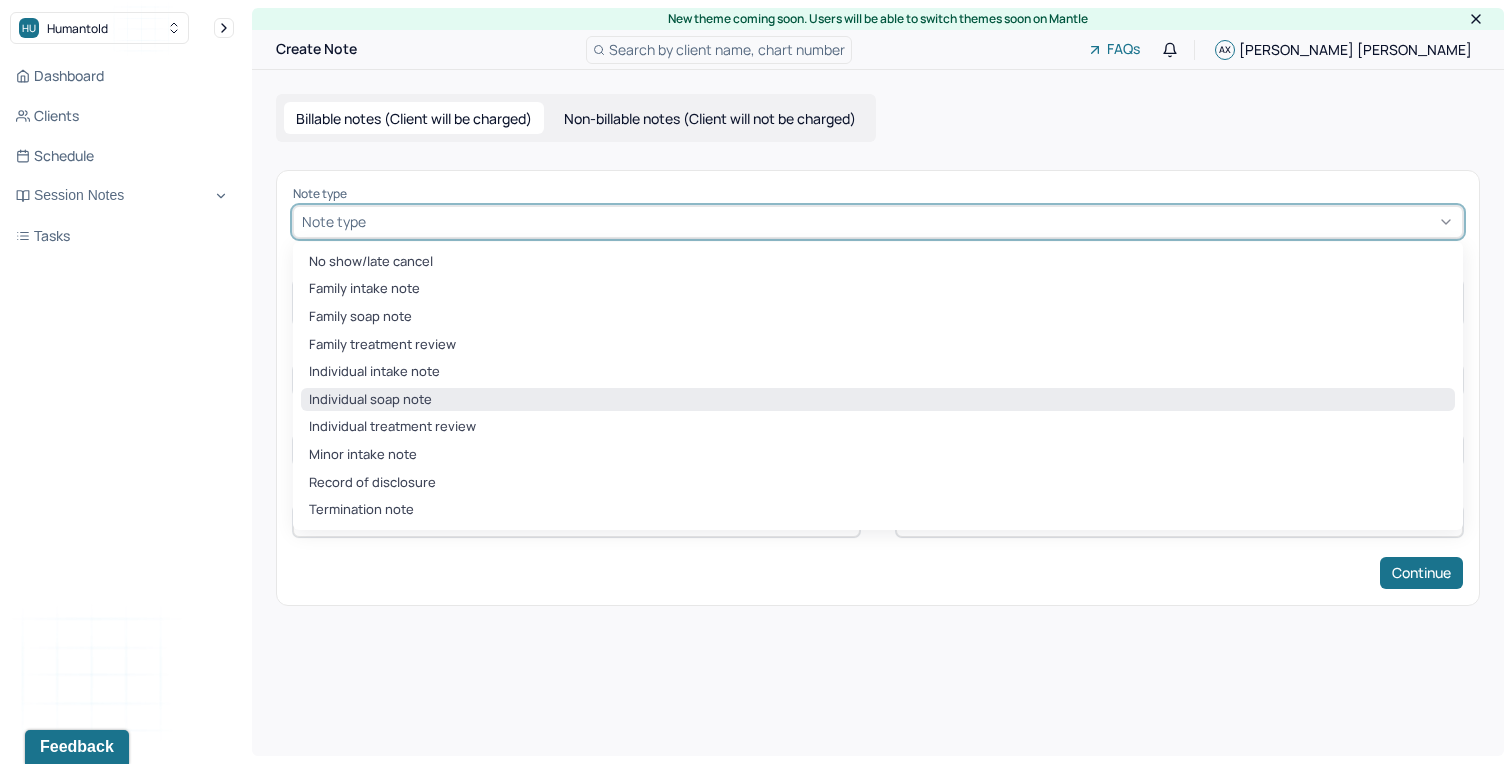 click on "Individual soap note" at bounding box center [878, 400] 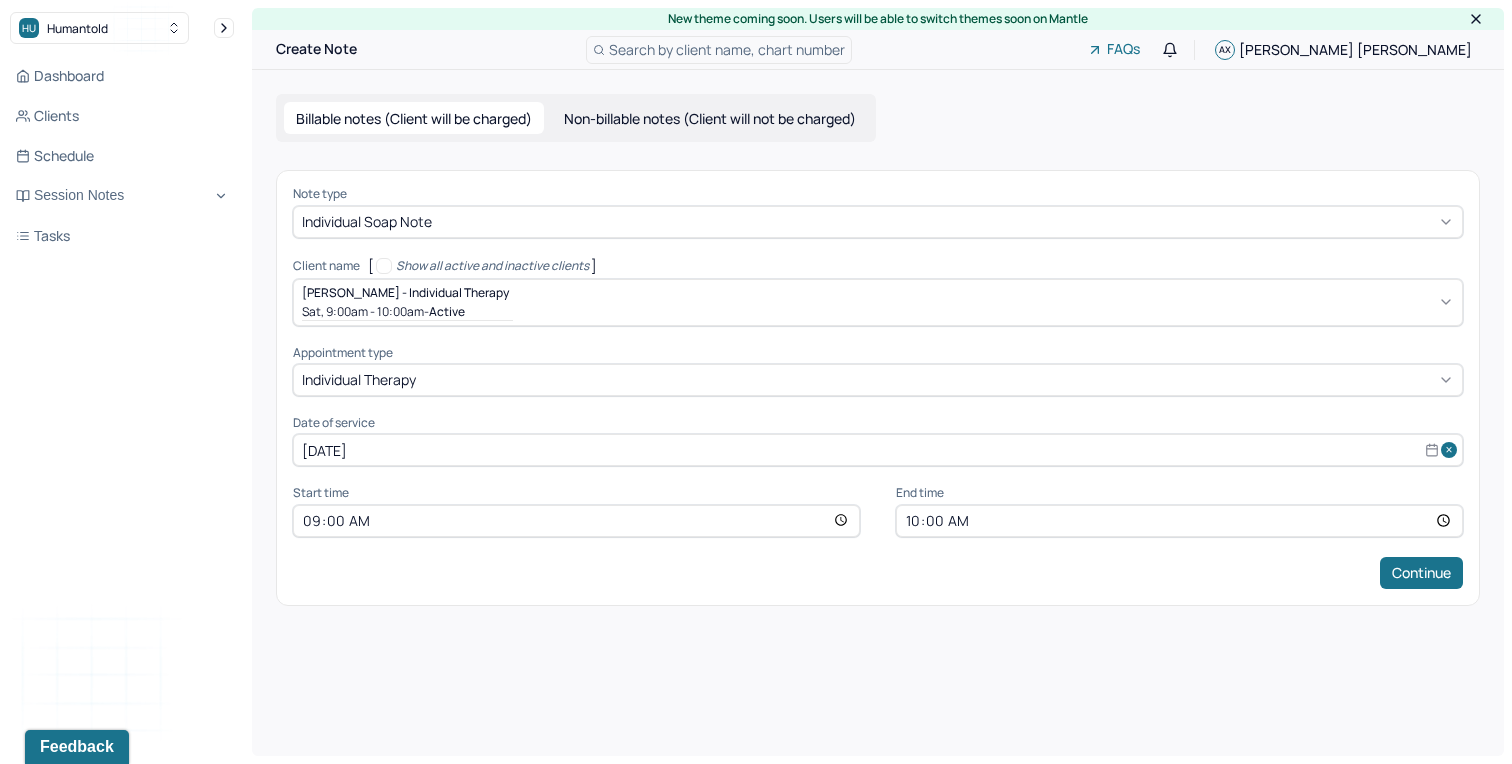 click on "10:00" at bounding box center (1179, 521) 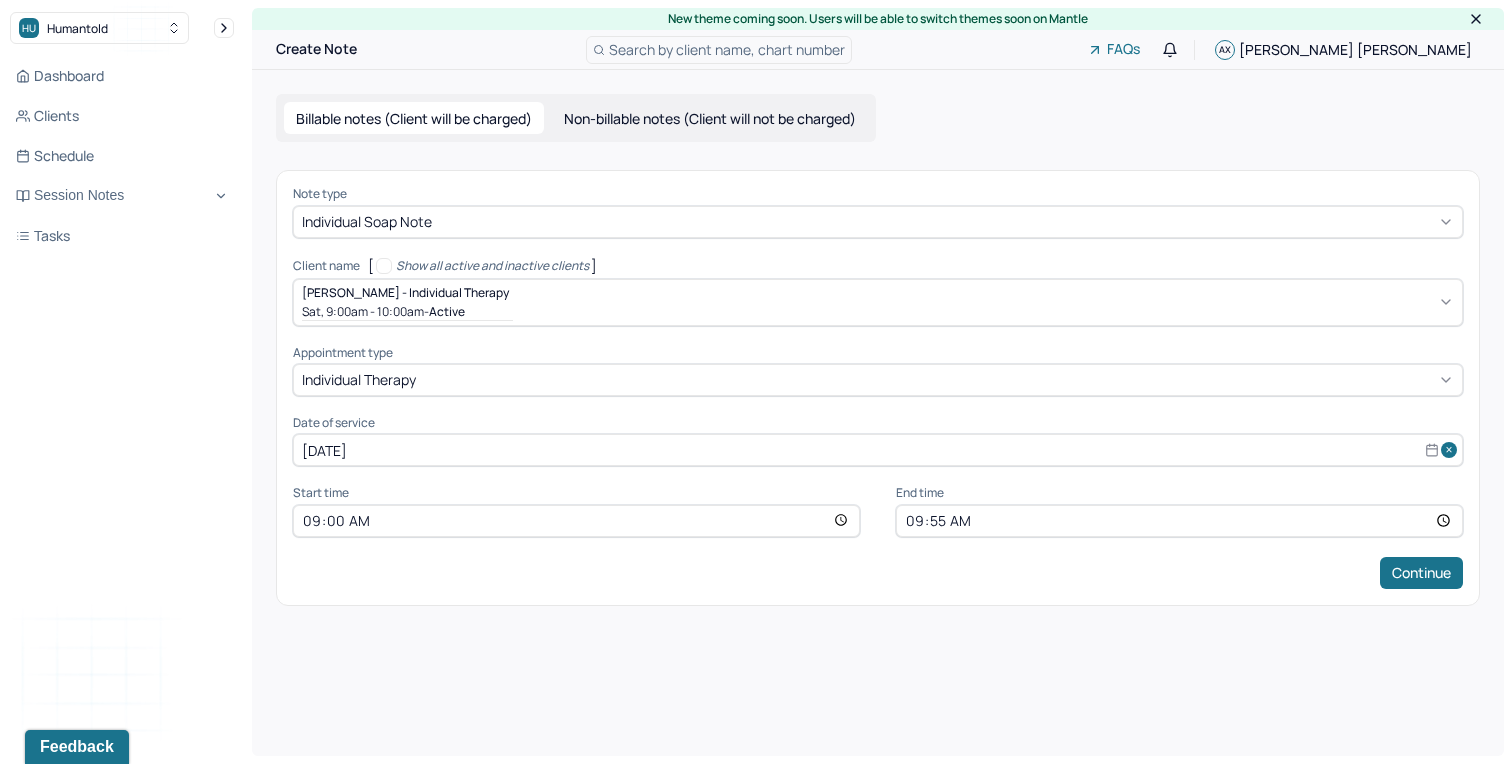 type on "09:55" 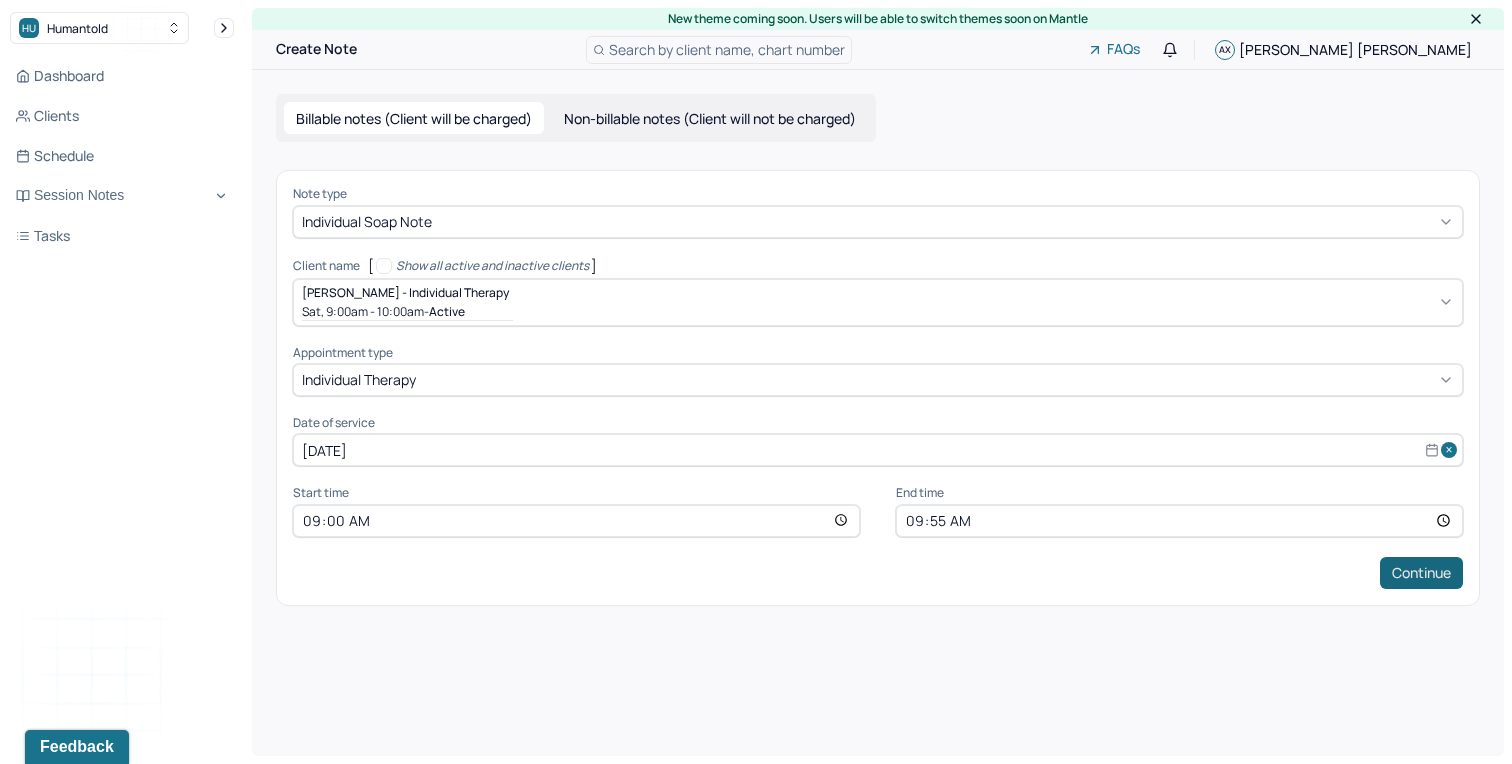click on "Continue" at bounding box center (1421, 573) 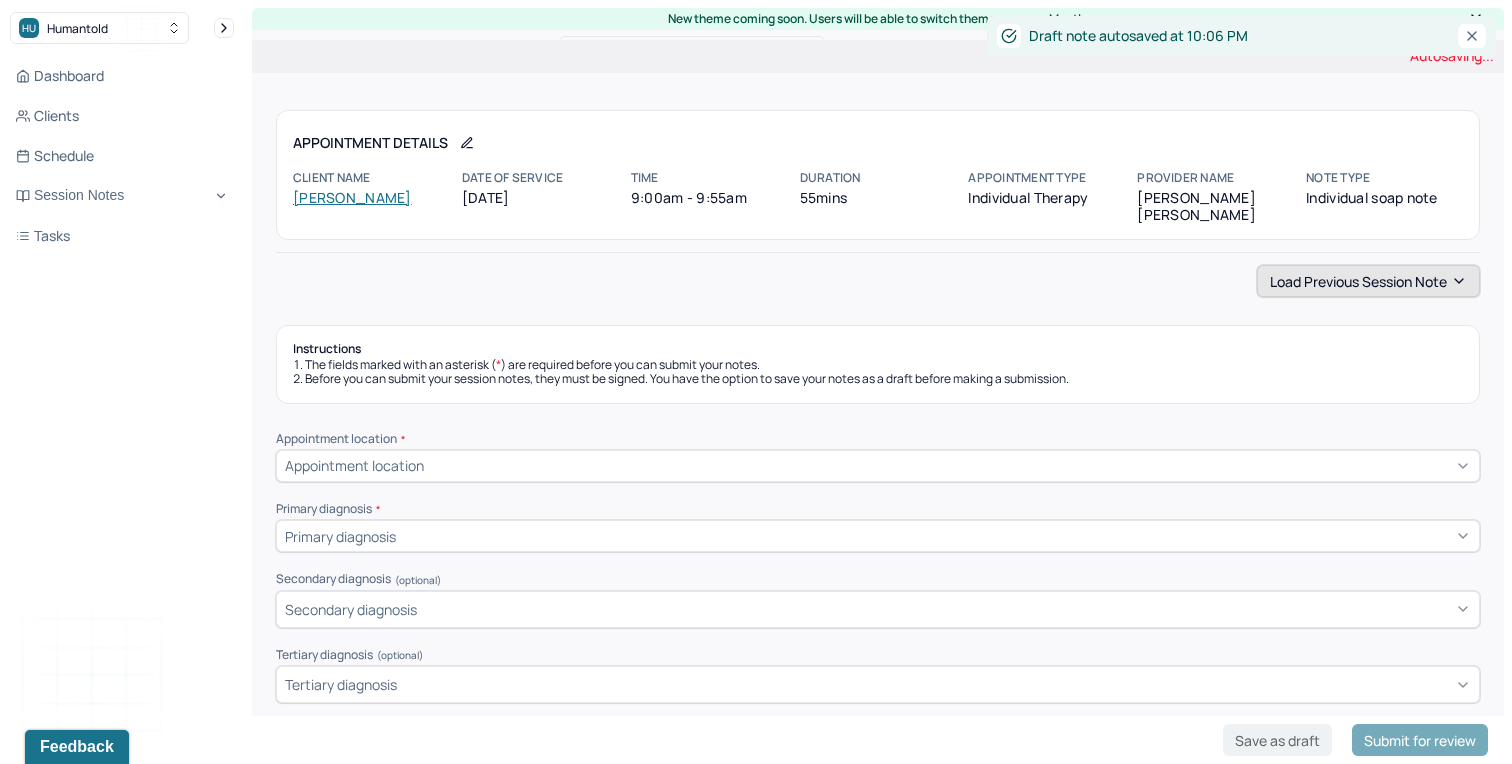 click on "Load previous session note" at bounding box center (1368, 281) 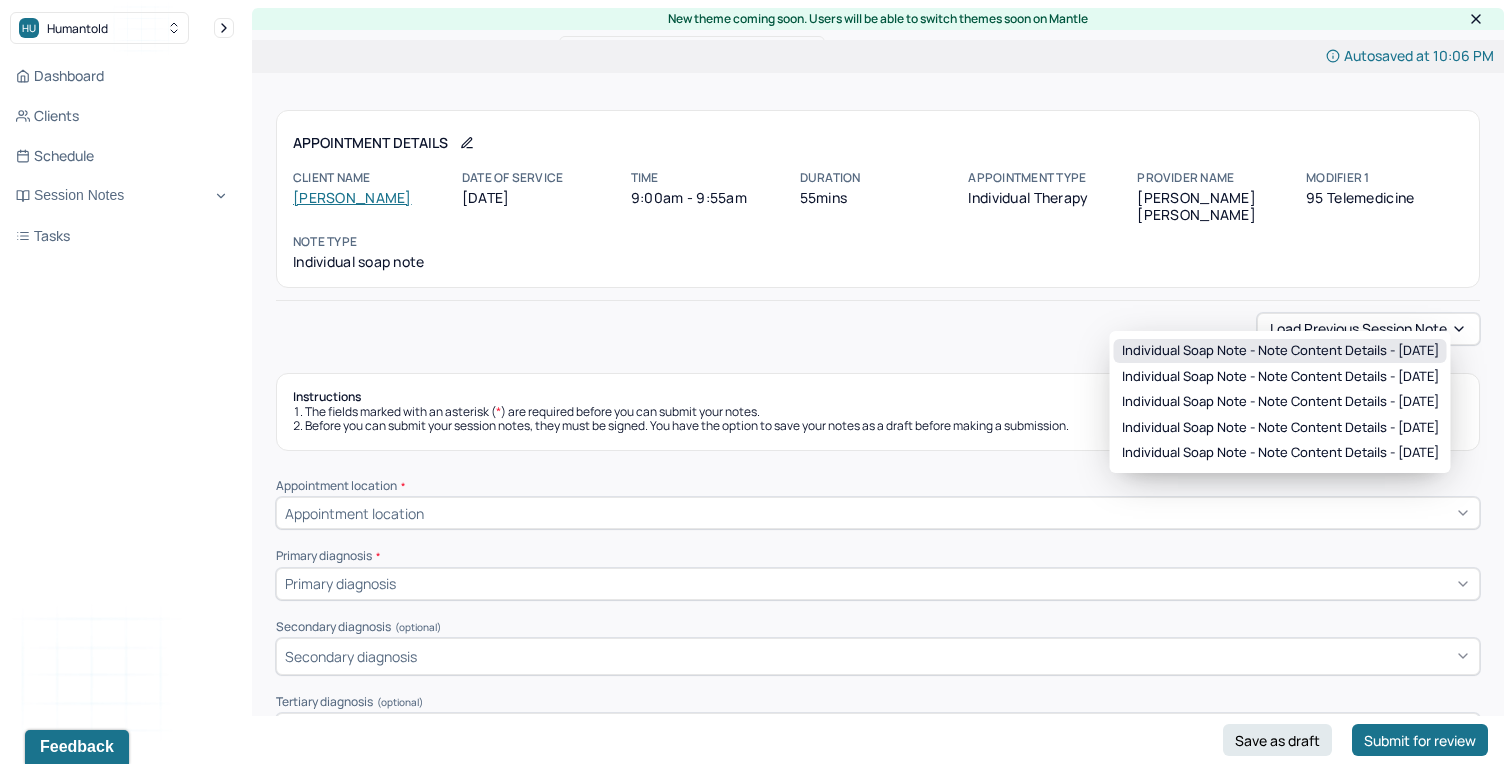 click on "Individual soap note   - Note content Details -   [DATE]" at bounding box center [1280, 351] 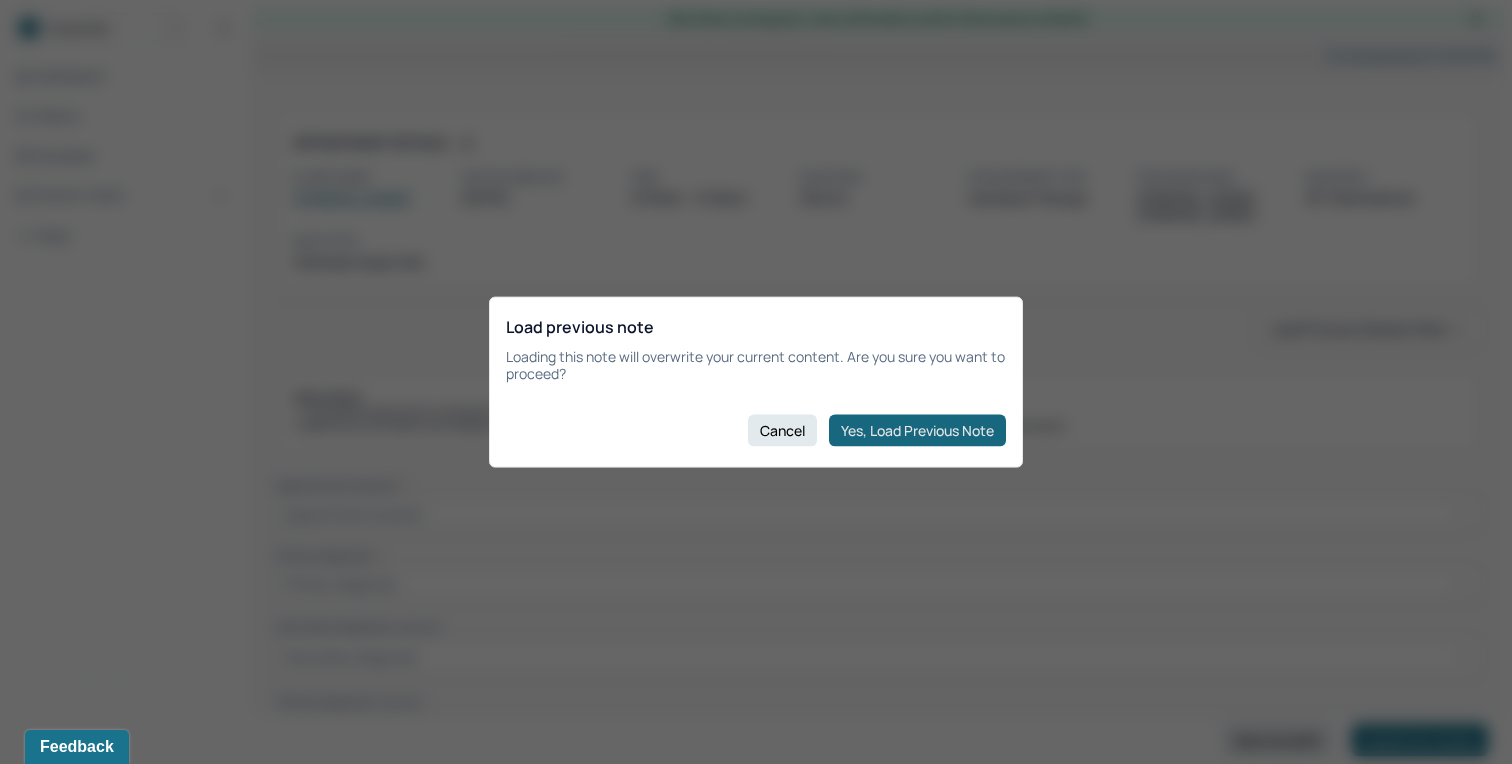 click on "Yes, Load Previous Note" at bounding box center [917, 430] 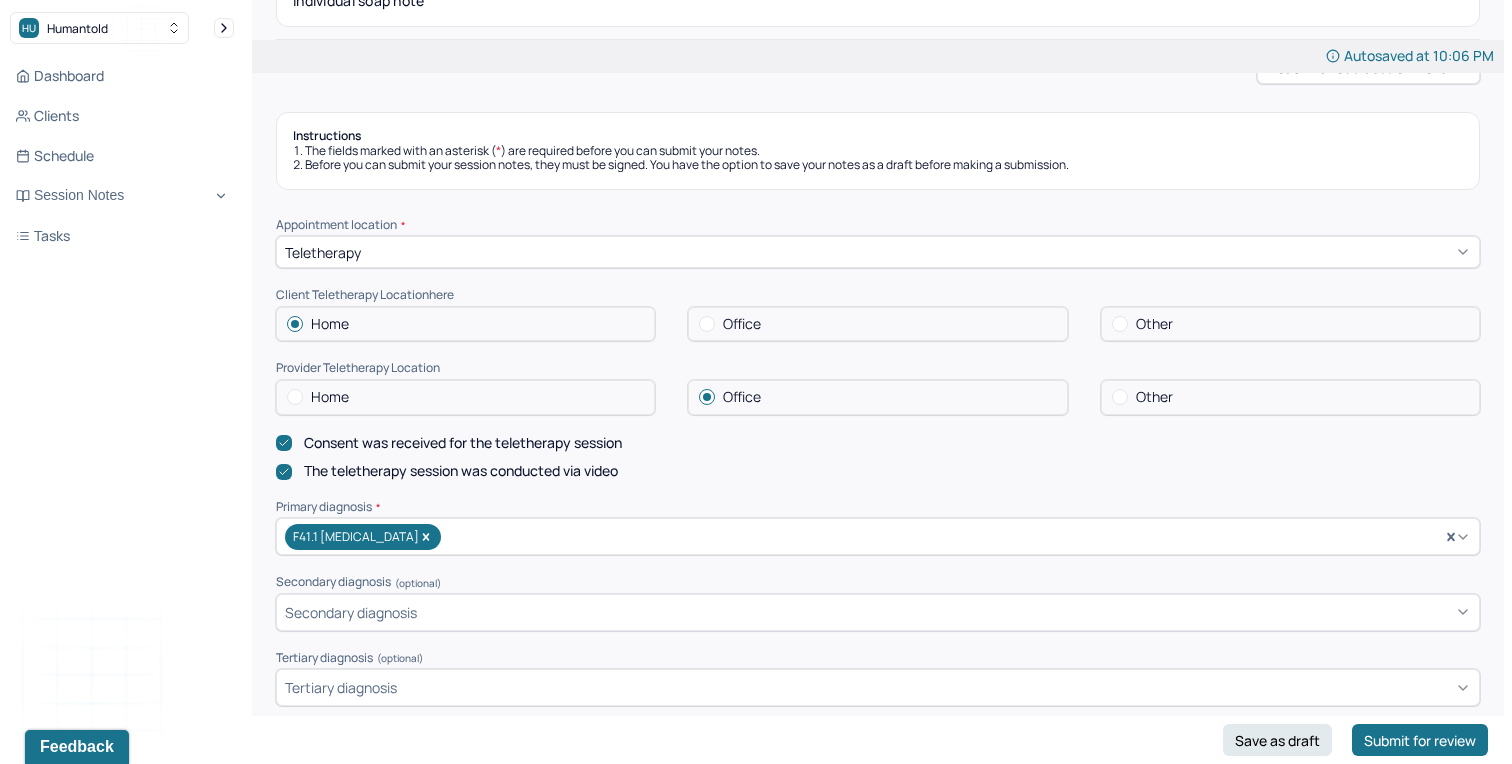 scroll, scrollTop: 257, scrollLeft: 0, axis: vertical 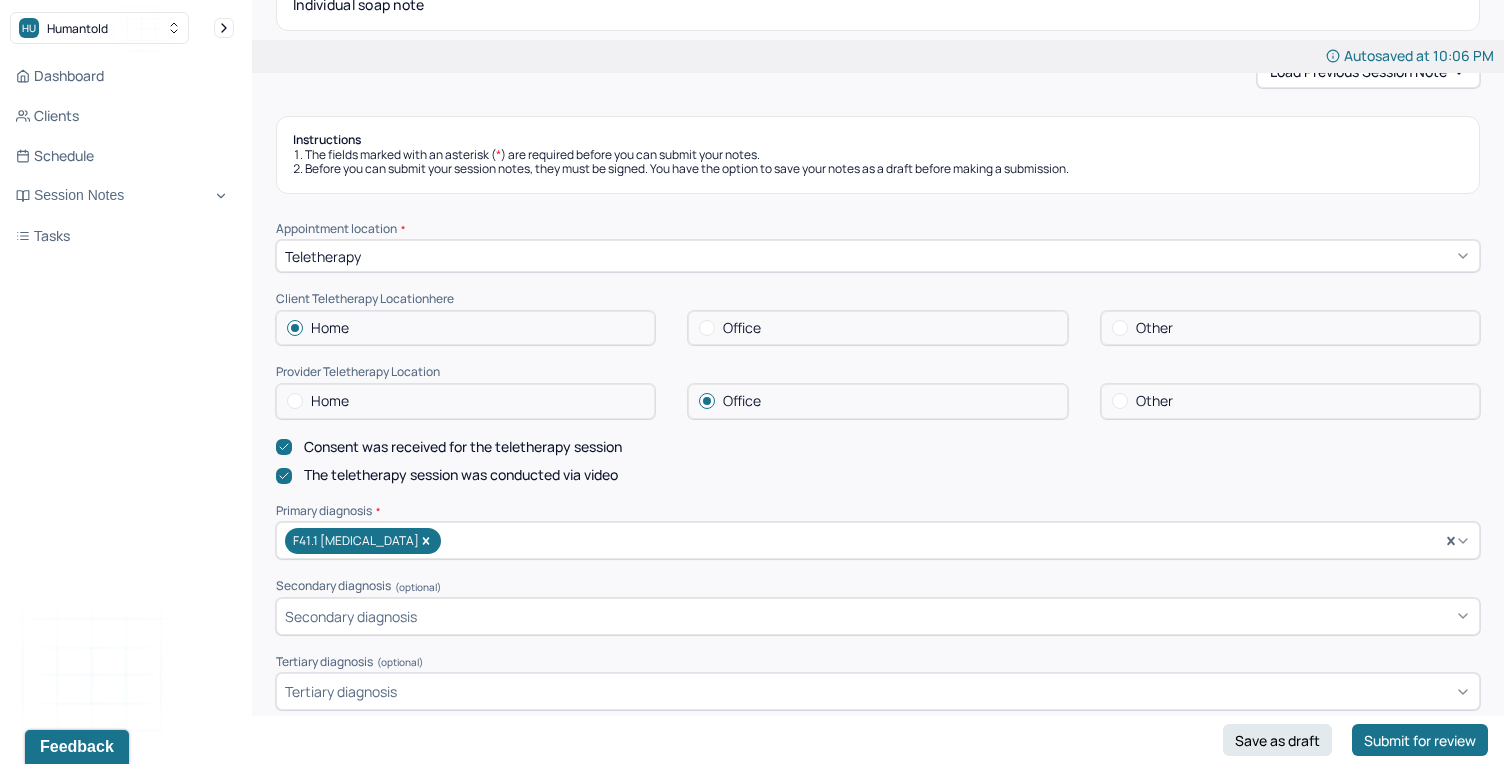 click on "Home" at bounding box center [465, 401] 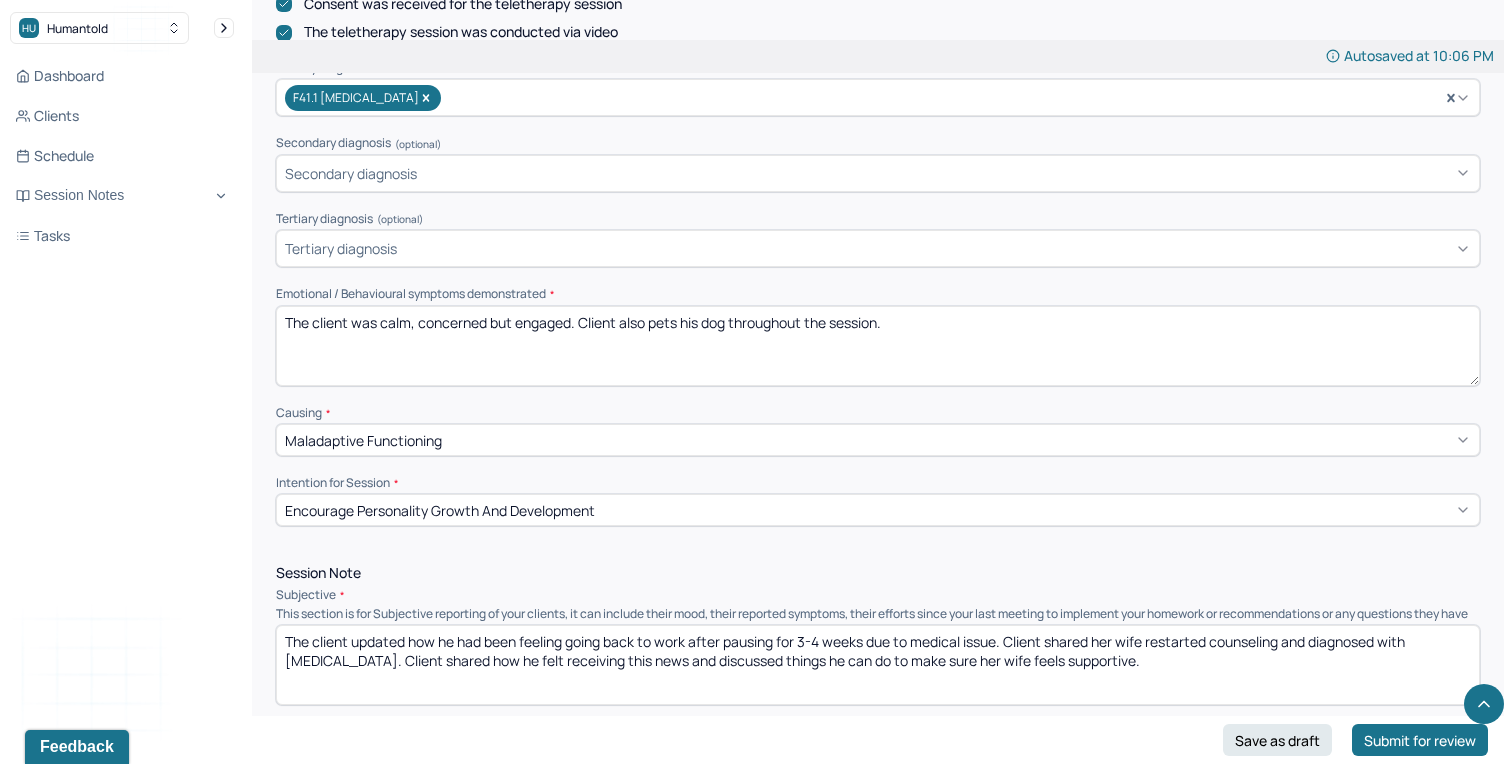 scroll, scrollTop: 713, scrollLeft: 0, axis: vertical 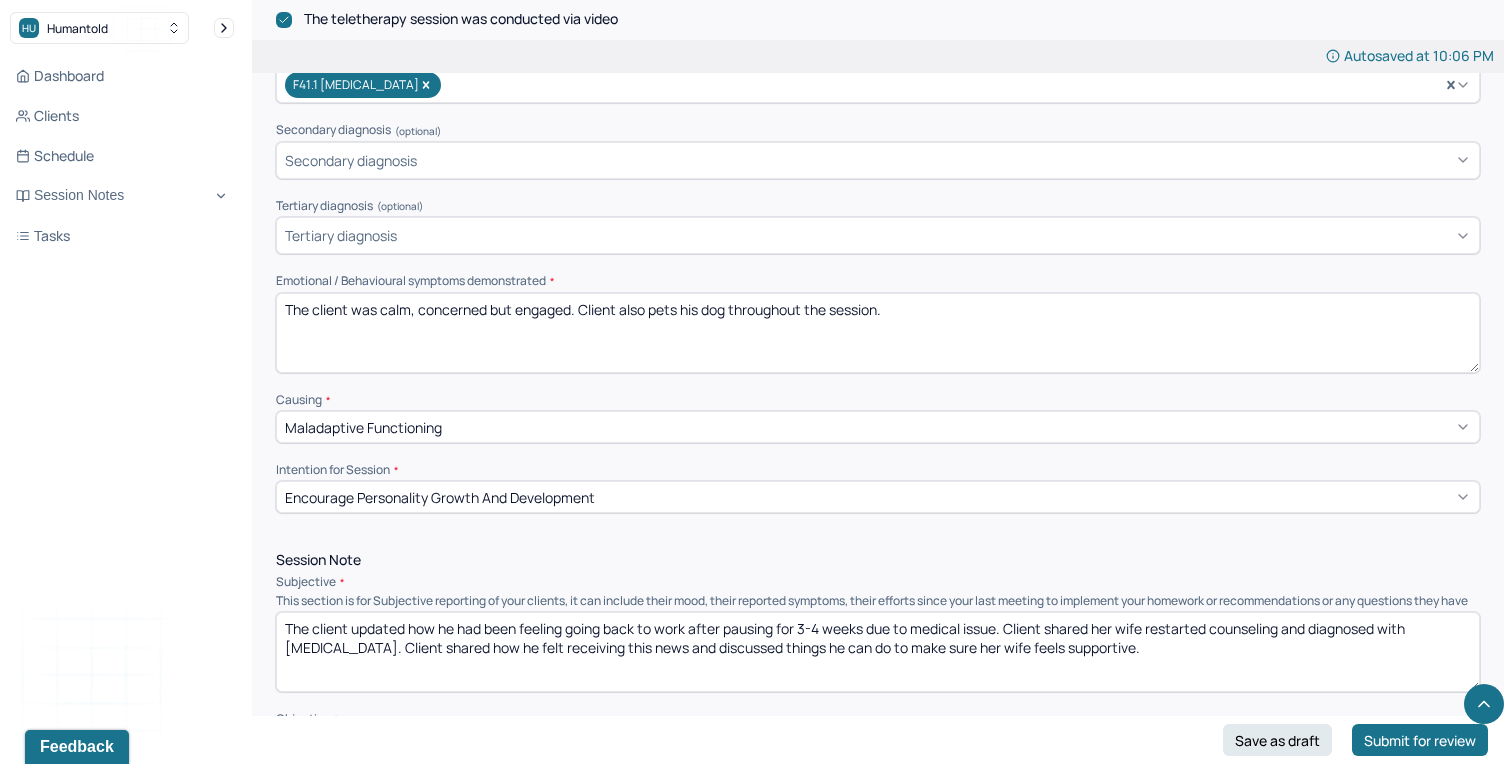 drag, startPoint x: 900, startPoint y: 279, endPoint x: 575, endPoint y: 276, distance: 325.01385 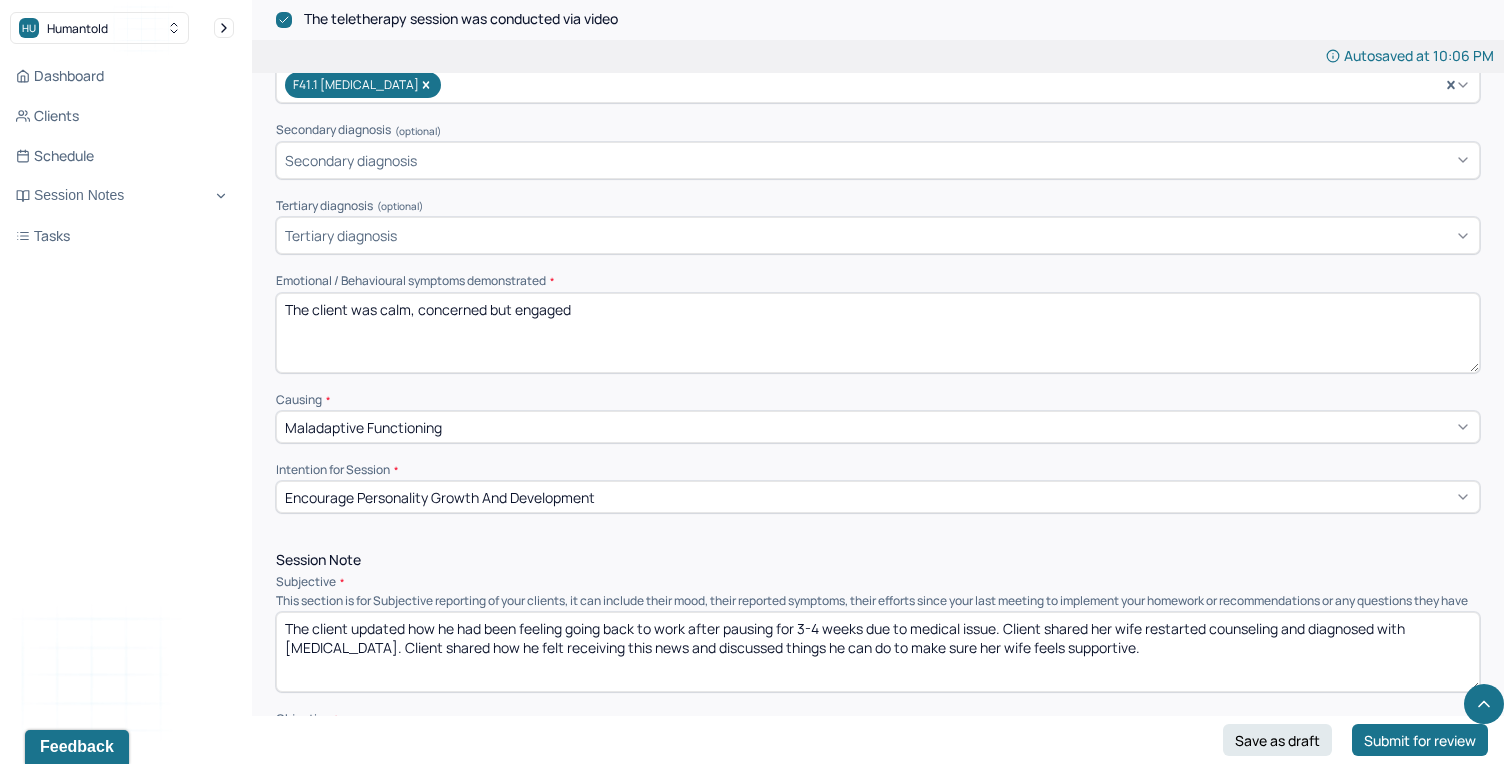 drag, startPoint x: 589, startPoint y: 293, endPoint x: 419, endPoint y: 283, distance: 170.29387 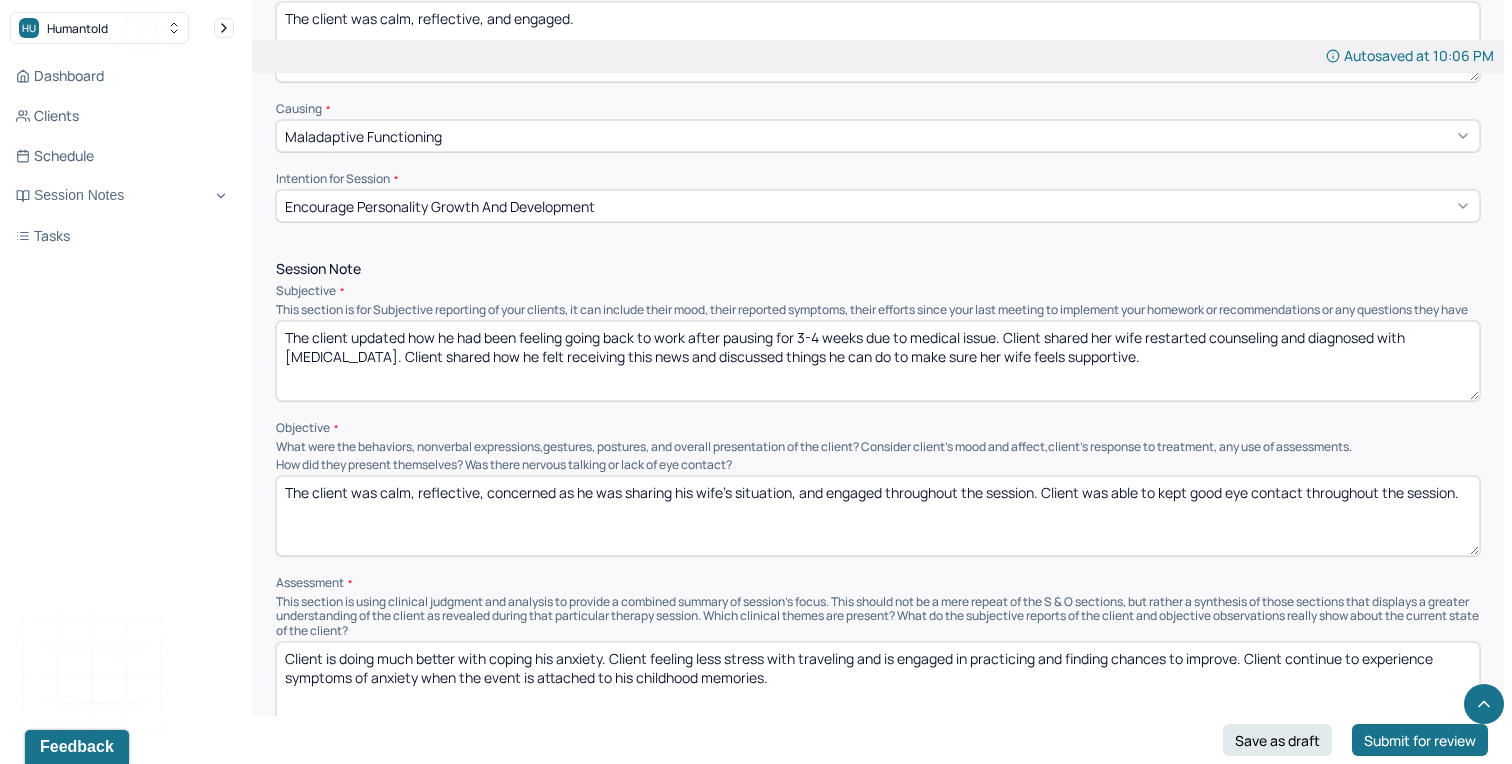 scroll, scrollTop: 1007, scrollLeft: 0, axis: vertical 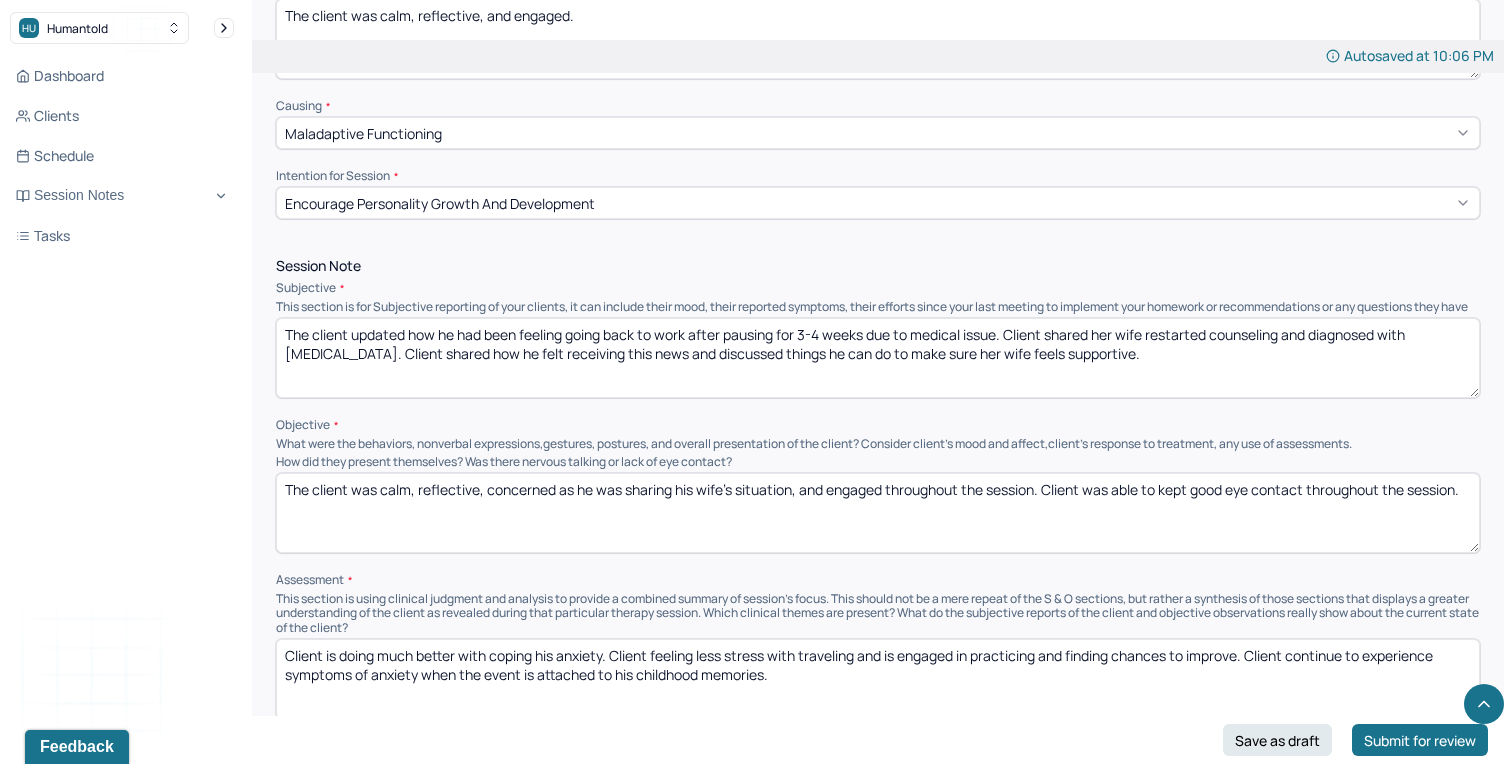 type on "The client was calm, reflective, and engaged." 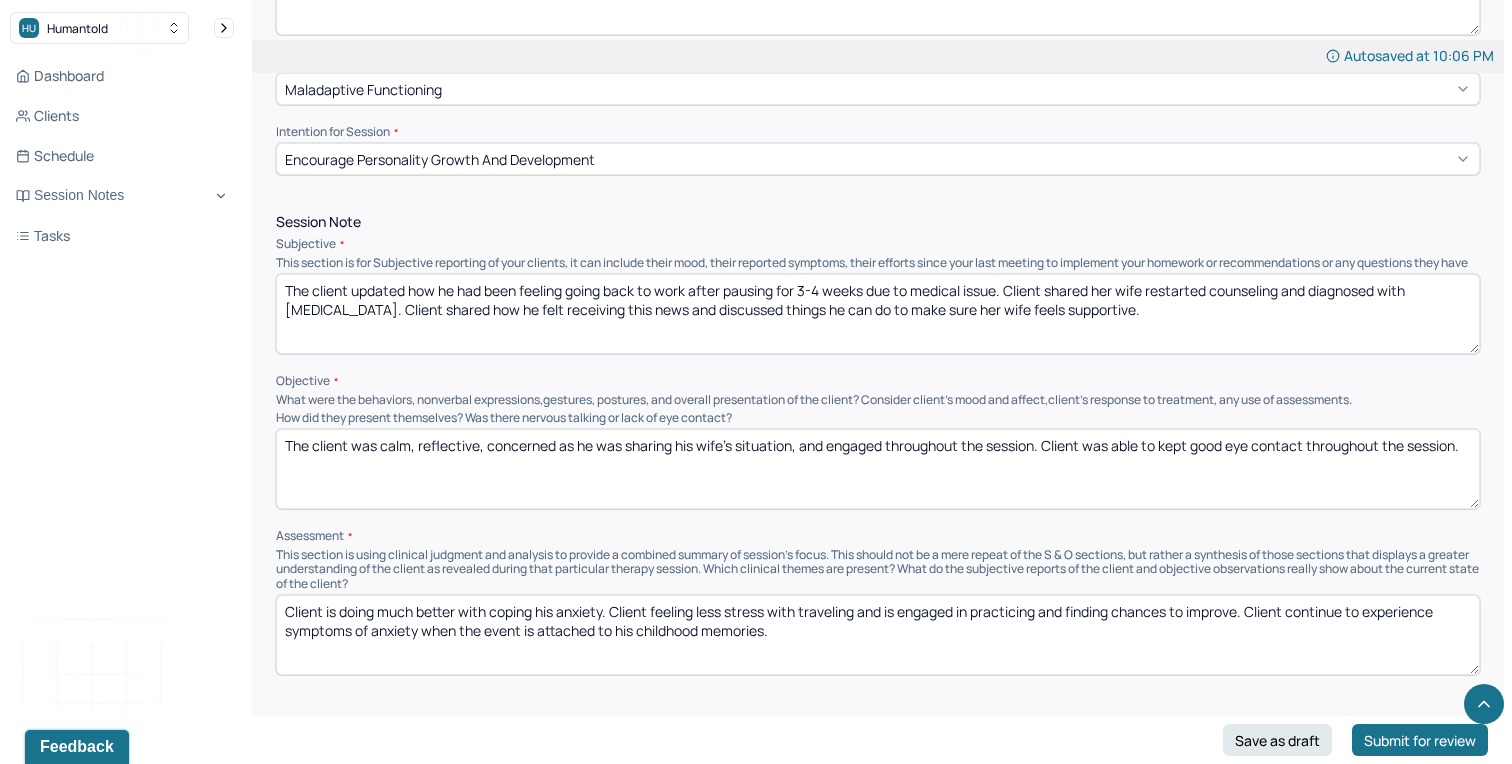 scroll, scrollTop: 1052, scrollLeft: 0, axis: vertical 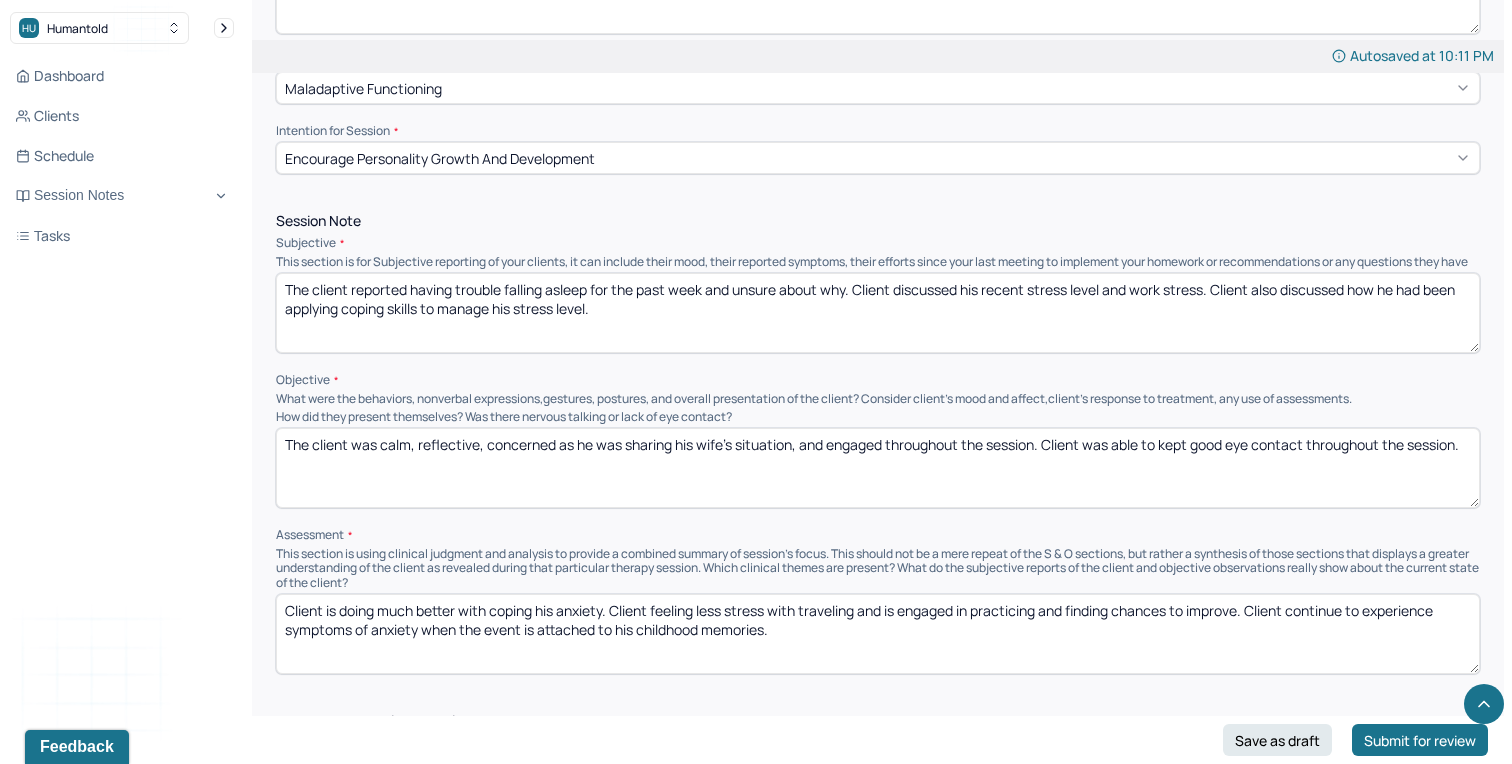 type on "The client reported having trouble falling asleep for the past week and unsure about why. Client discussed his recent stress level and work stress. Client also discussed how he had been applying coping skills to manage his stress level." 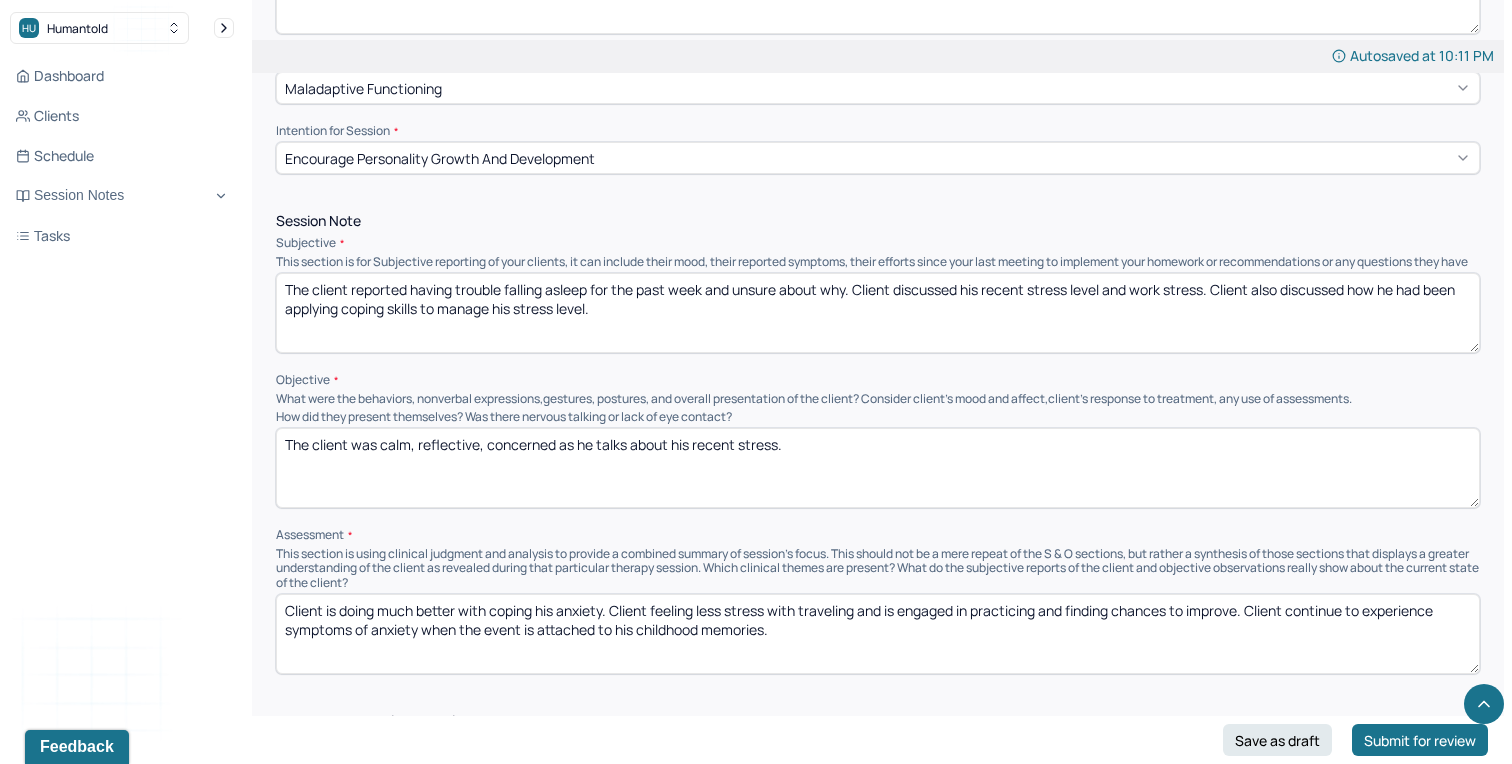 click on "The client was calm, reflective, concerned as he talks about his recent stress." at bounding box center (878, 468) 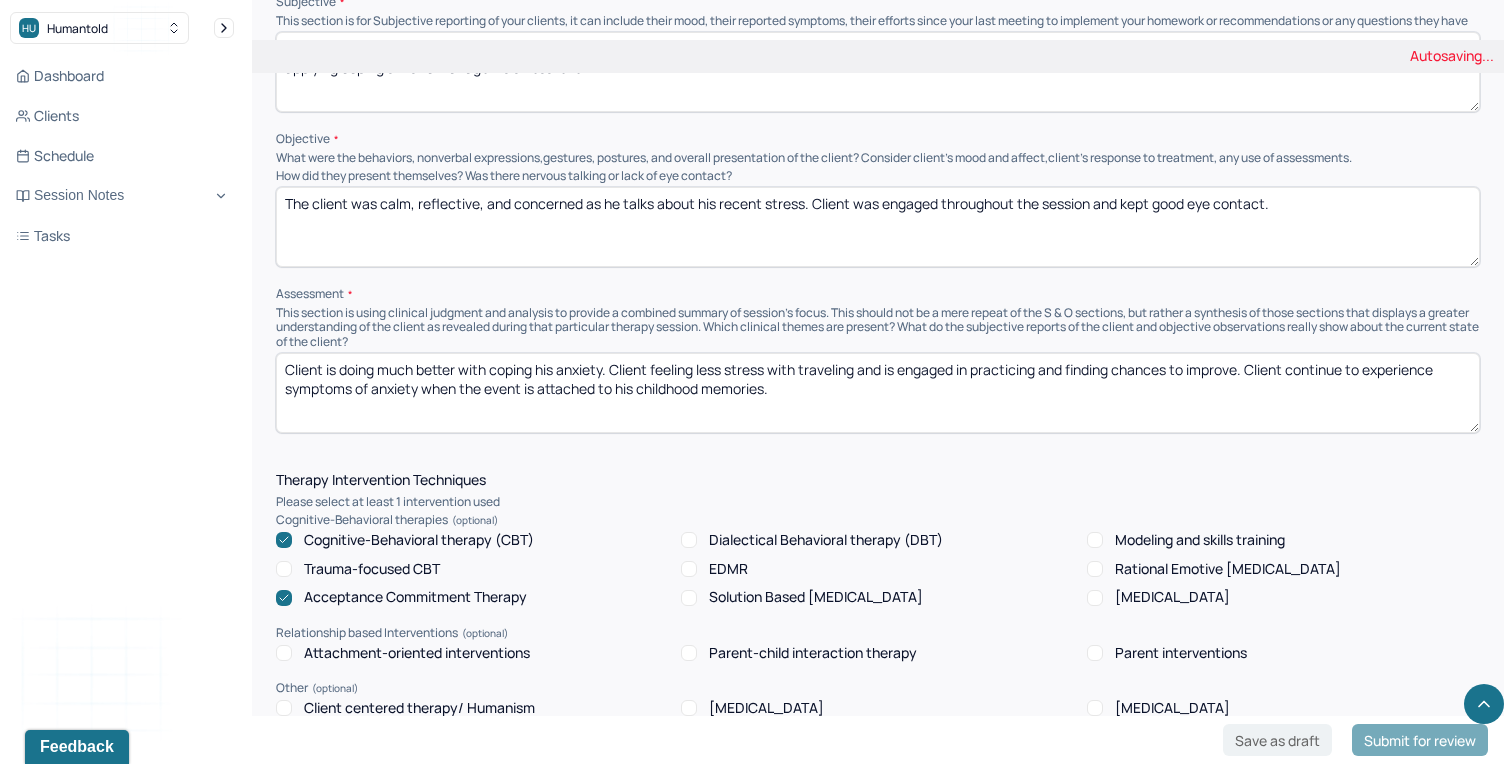 scroll, scrollTop: 1295, scrollLeft: 0, axis: vertical 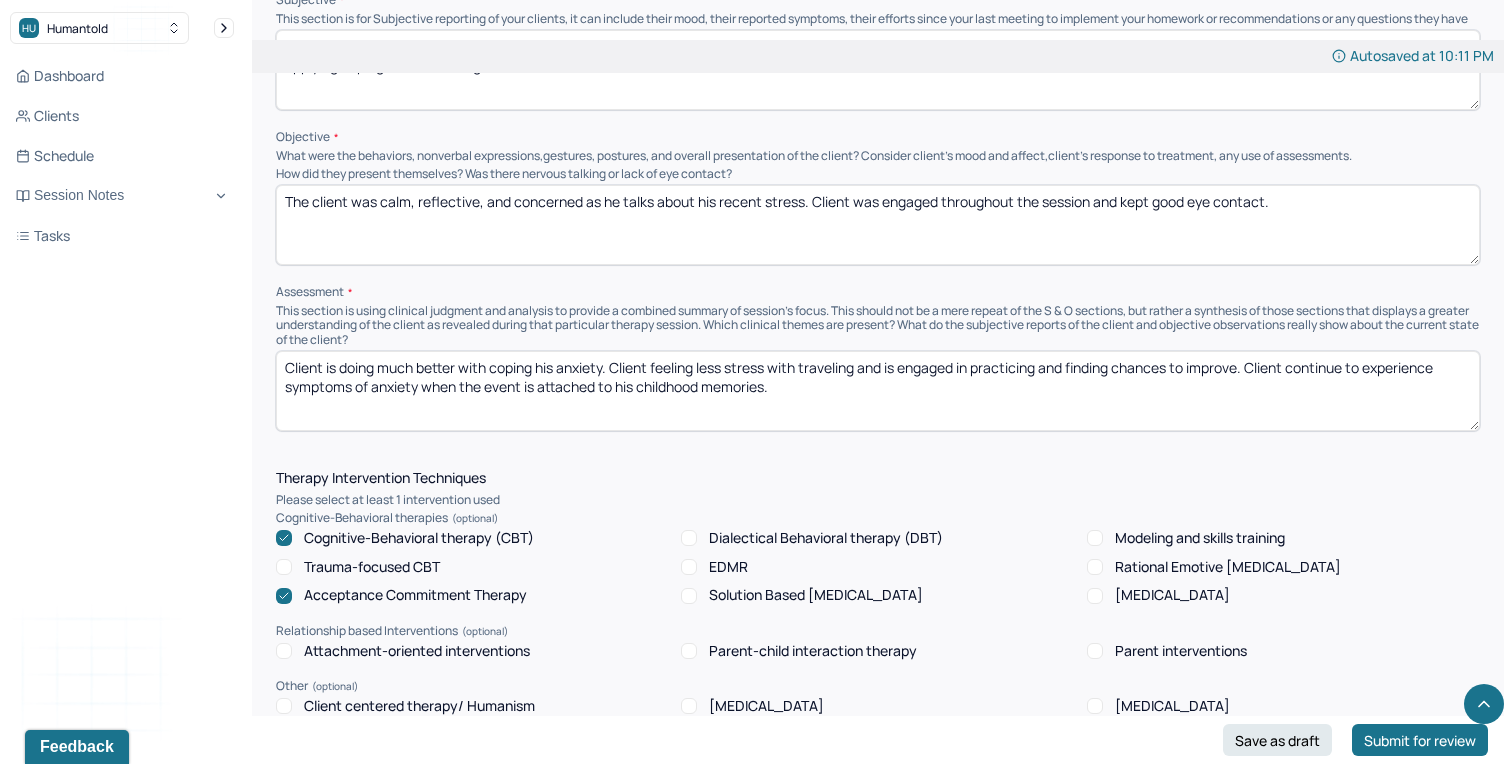 type on "The client was calm, reflective, and concerned as he talks about his recent stress. Client was engaged throughout the session and kept good eye contact." 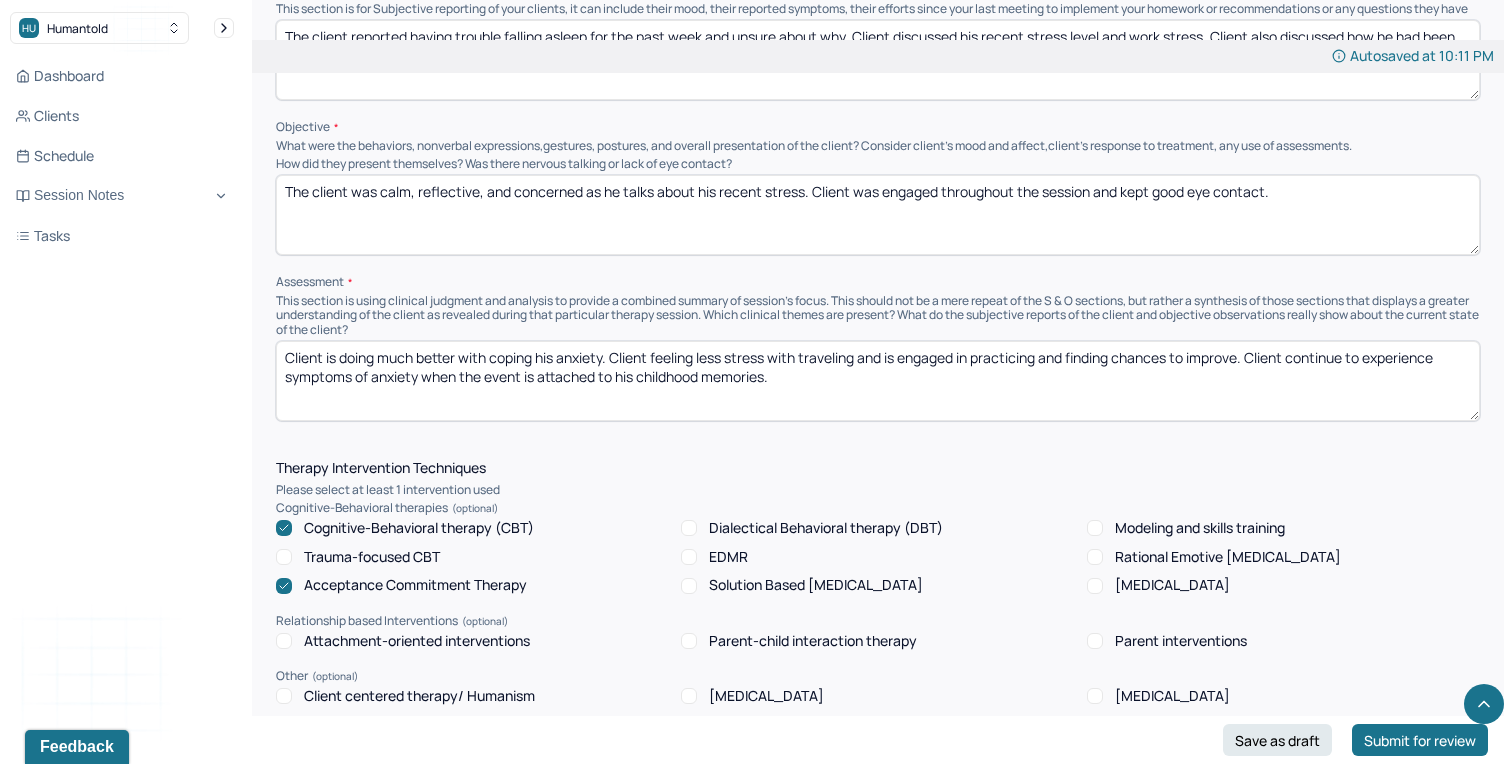 drag, startPoint x: 794, startPoint y: 370, endPoint x: 327, endPoint y: 339, distance: 468.02777 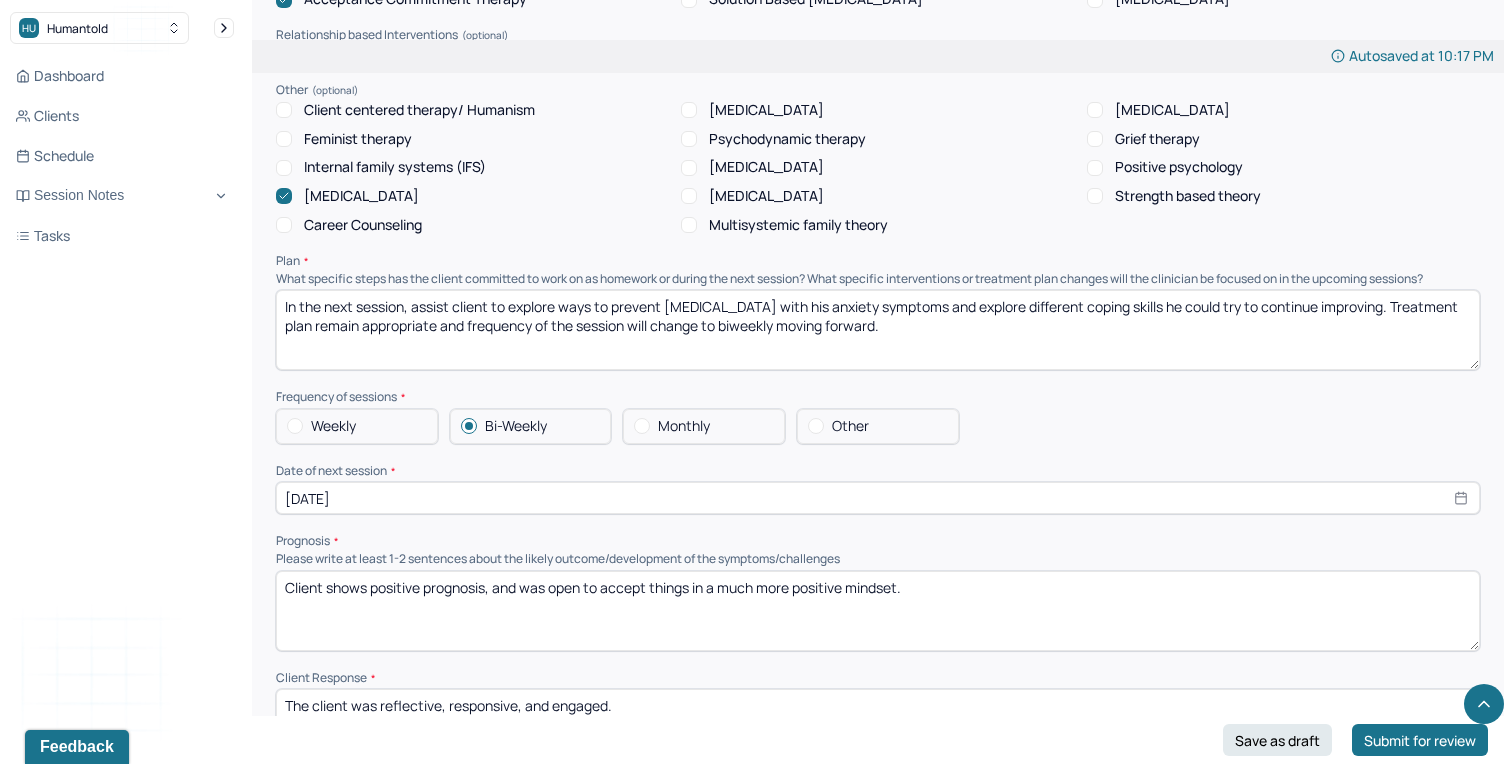 scroll, scrollTop: 1893, scrollLeft: 0, axis: vertical 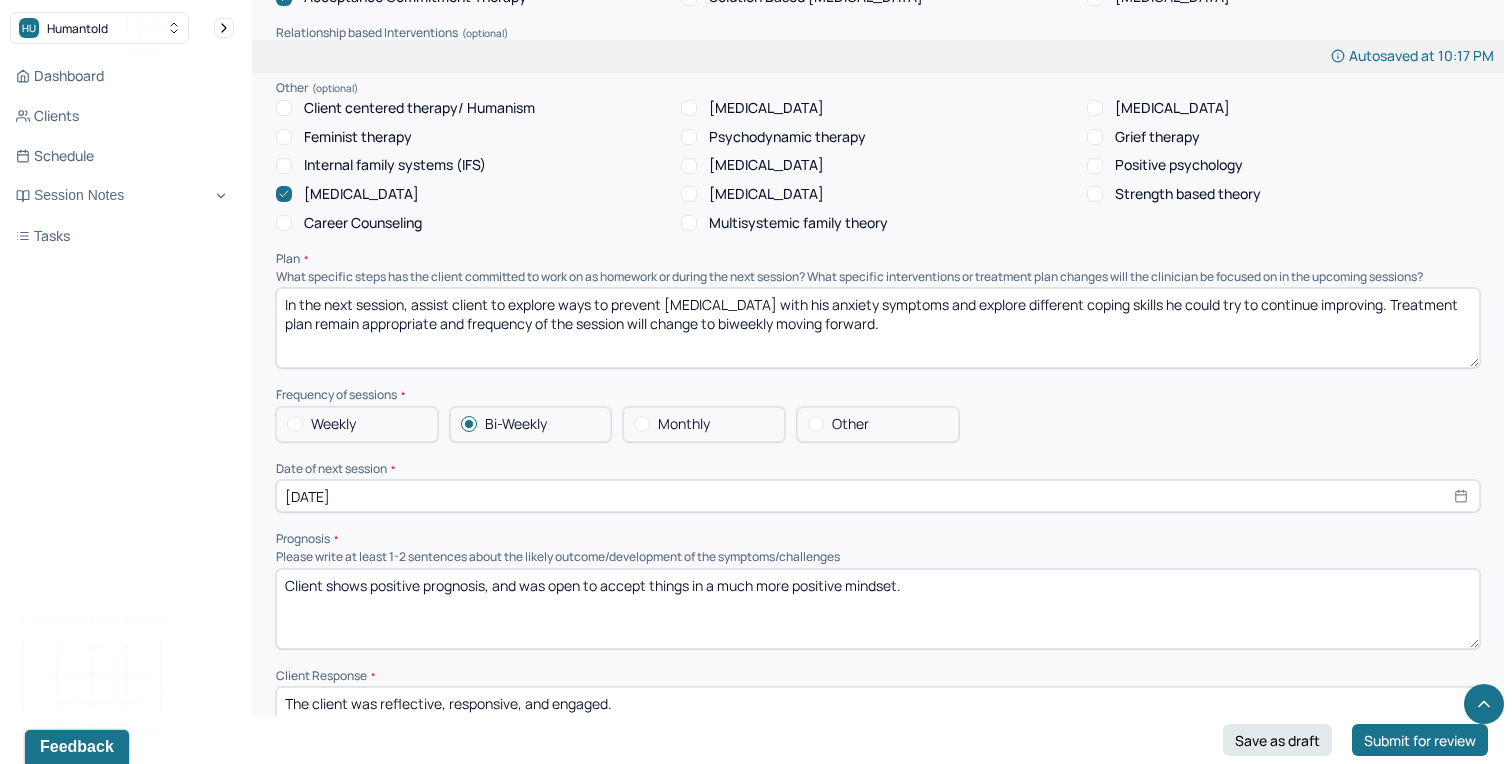 type on "Client is experiencing trouble falling asleep due to high stress and worries that he can not pin point. Client is reporting more days than not in a week for the past two weeks. Client continue to meet the diagnosis. In order to reduce anxiety, client will be benefit from learning coping skills to calm his anxiety." 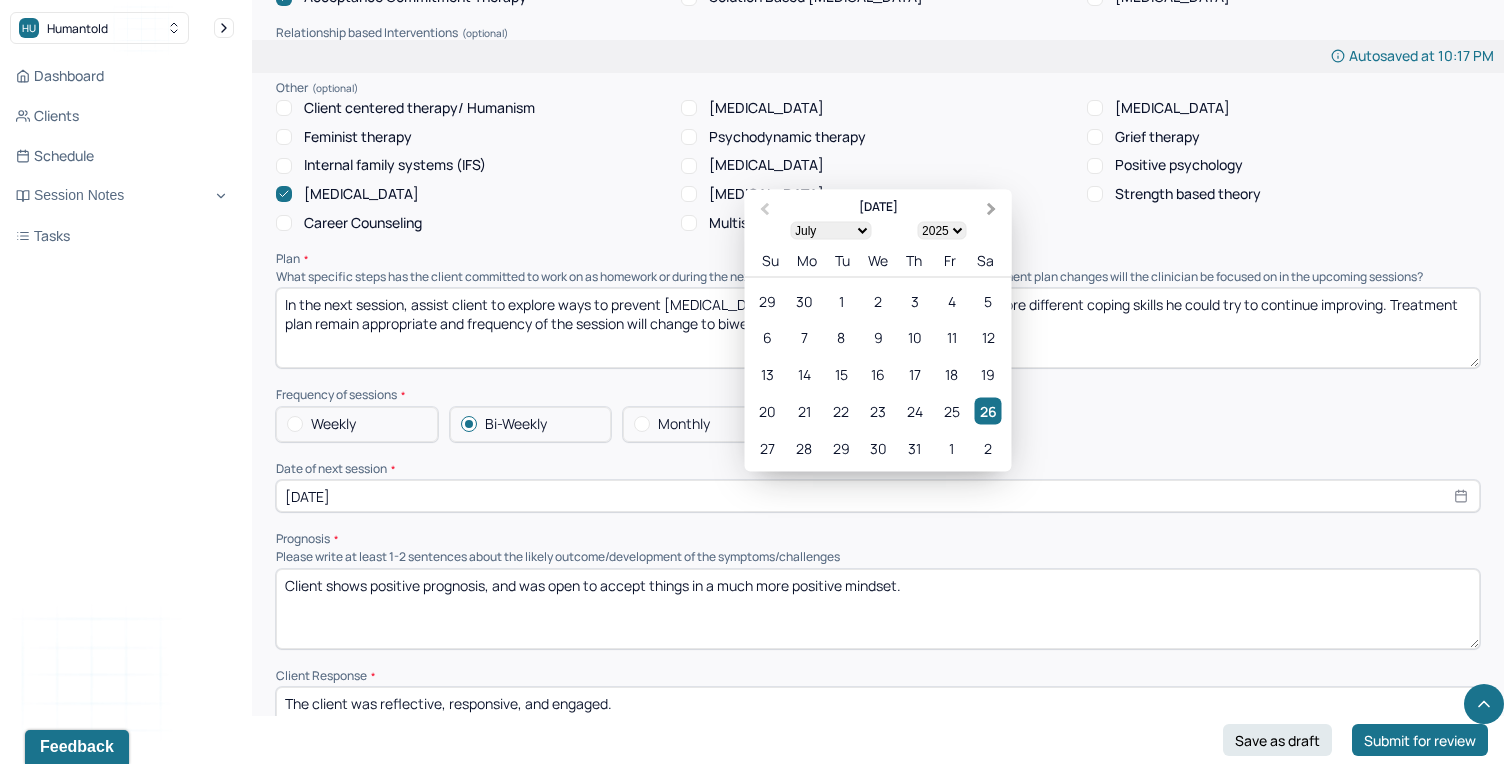 click on "Next Month" at bounding box center (992, 209) 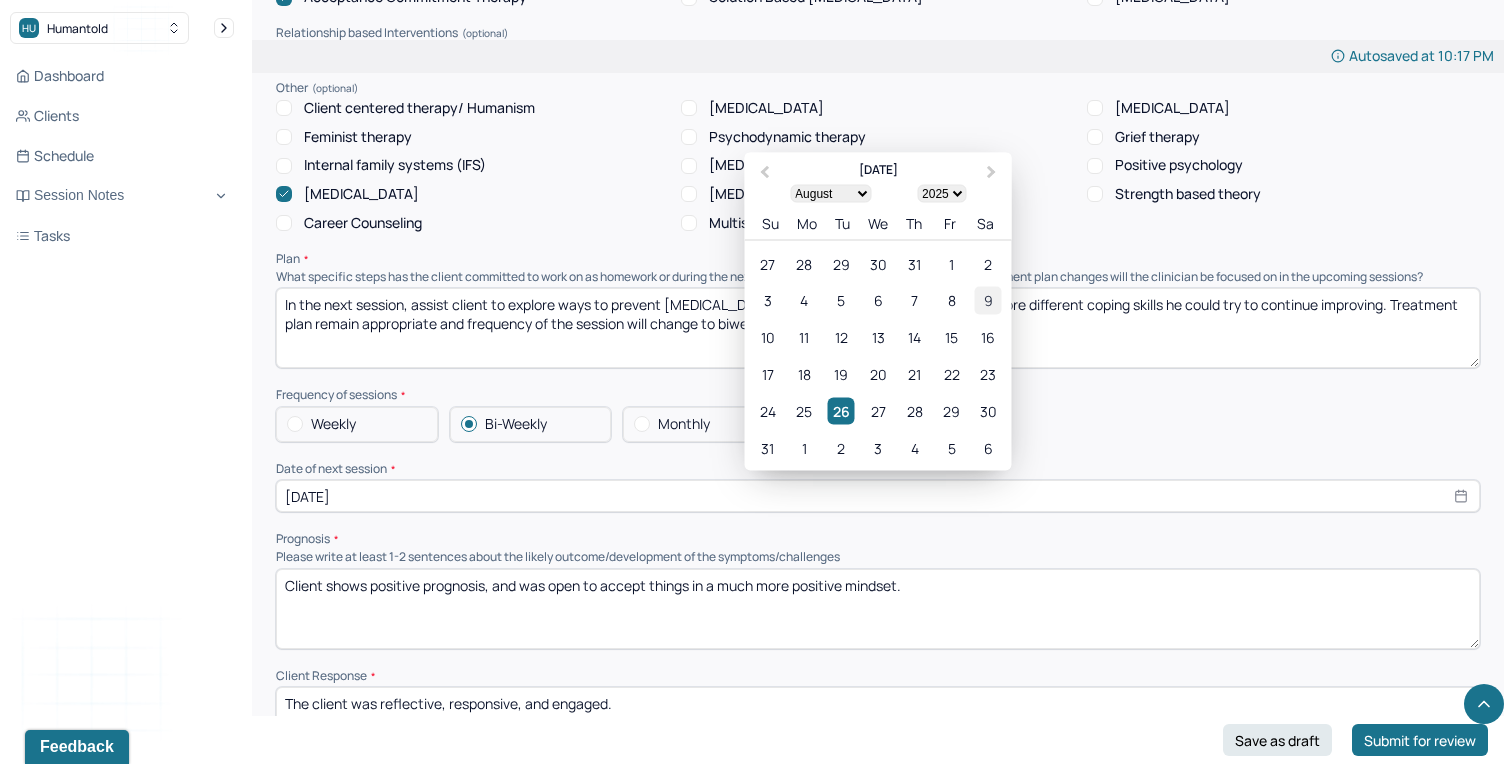 click on "9" at bounding box center (988, 300) 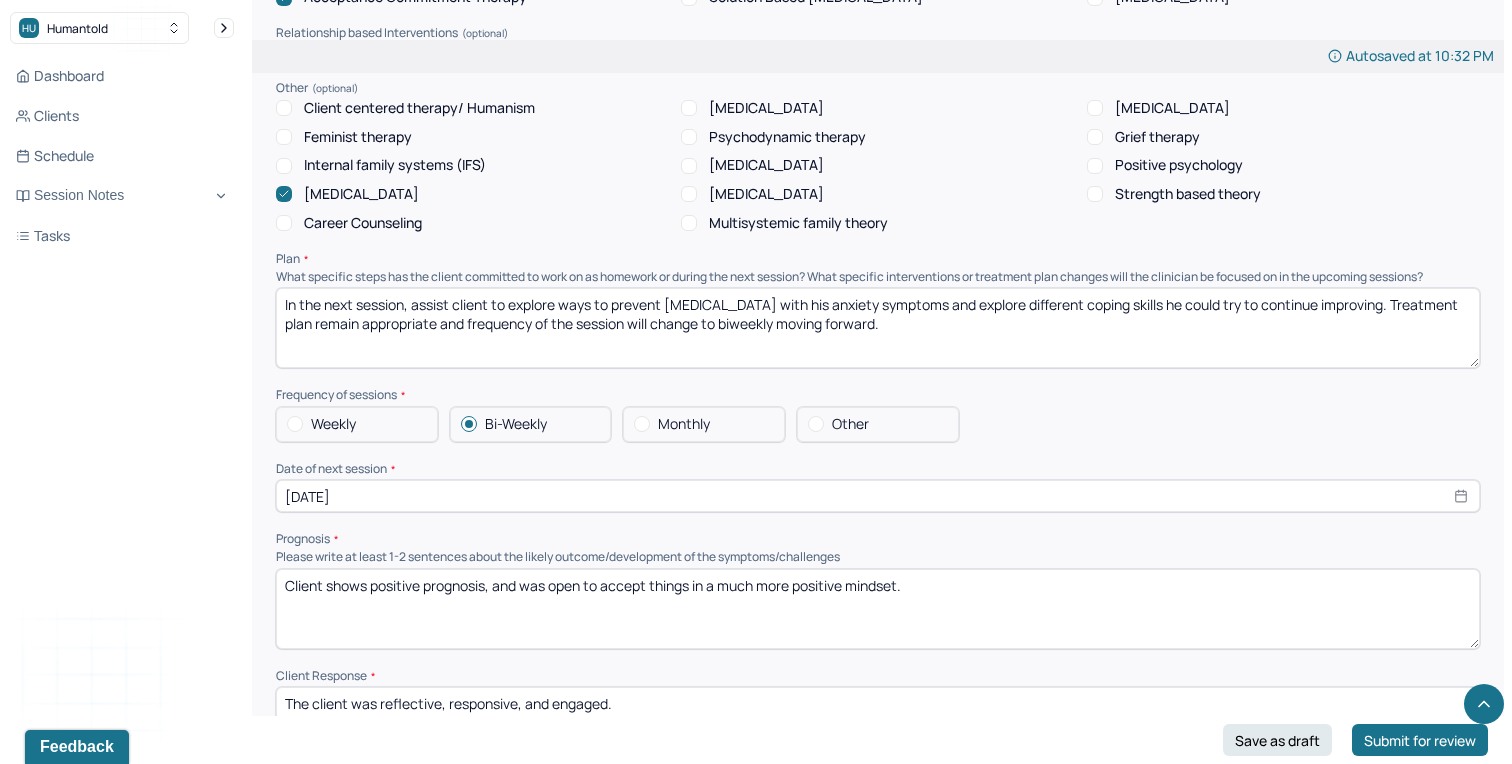 drag, startPoint x: 1340, startPoint y: 300, endPoint x: 413, endPoint y: 296, distance: 927.0086 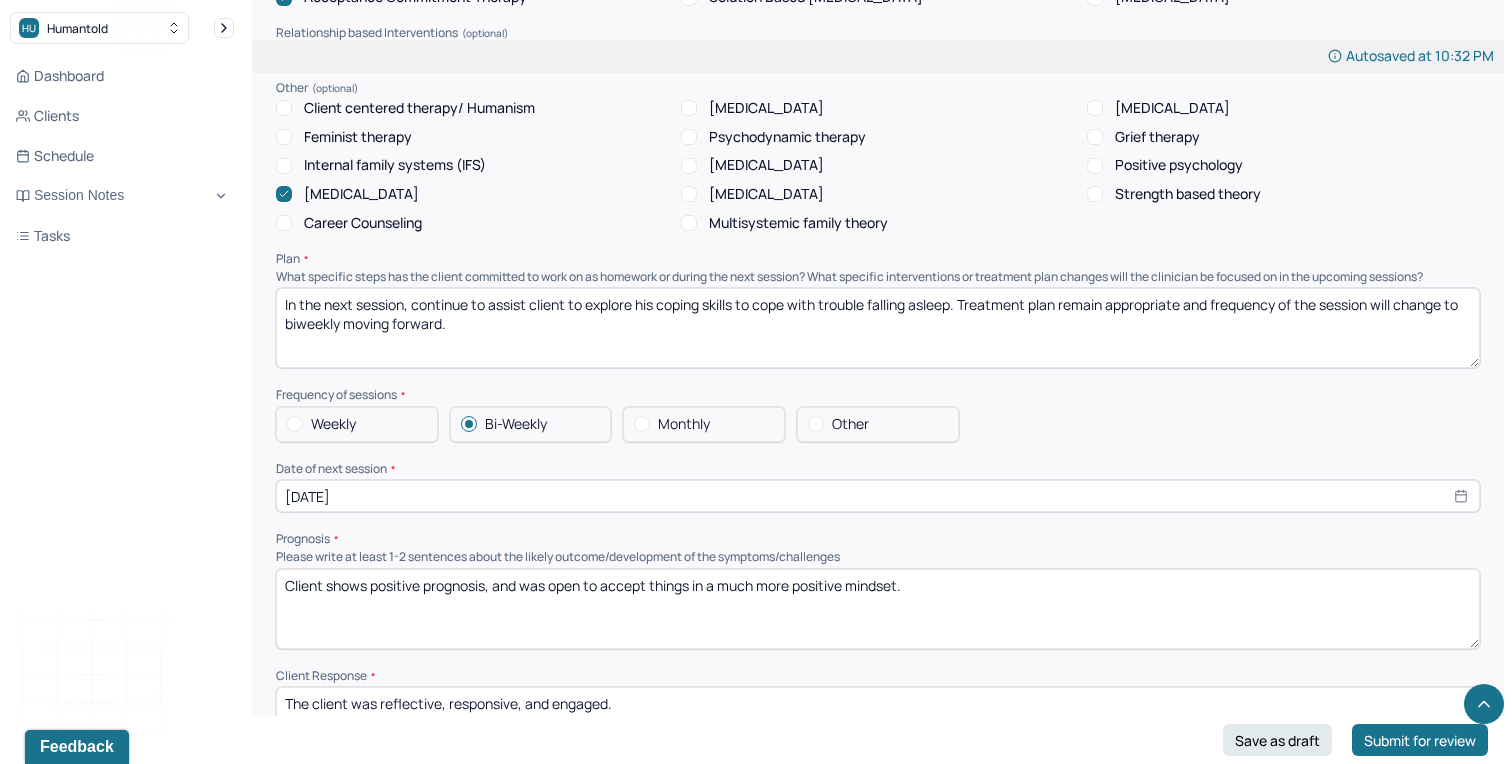 click on "In the next session, continue to assist client to explore his coping skills to cope with trouble falling asleep. Treatment plan remain appropriate and frequency of the session will change to biweekly moving forward." at bounding box center (878, 328) 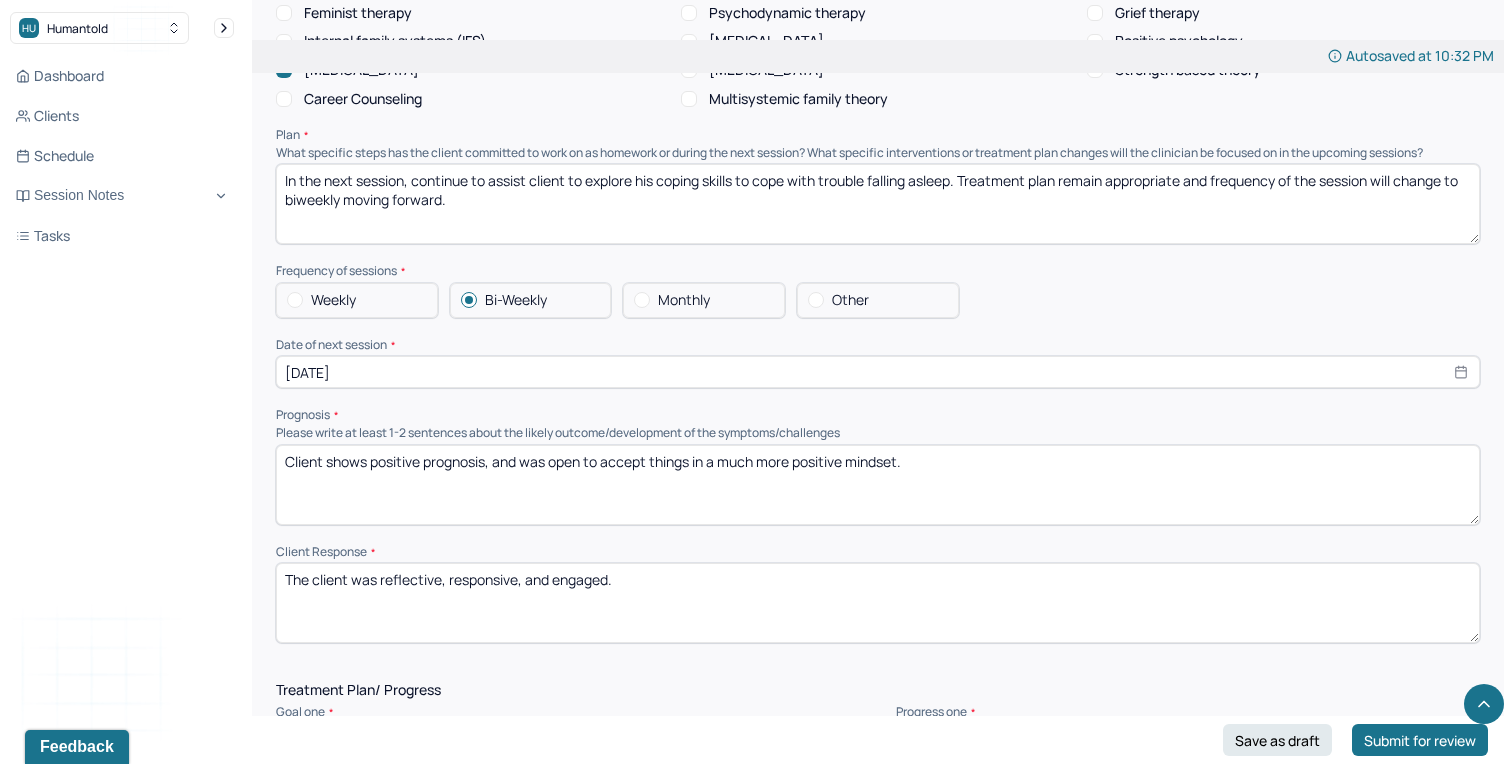 scroll, scrollTop: 2016, scrollLeft: 0, axis: vertical 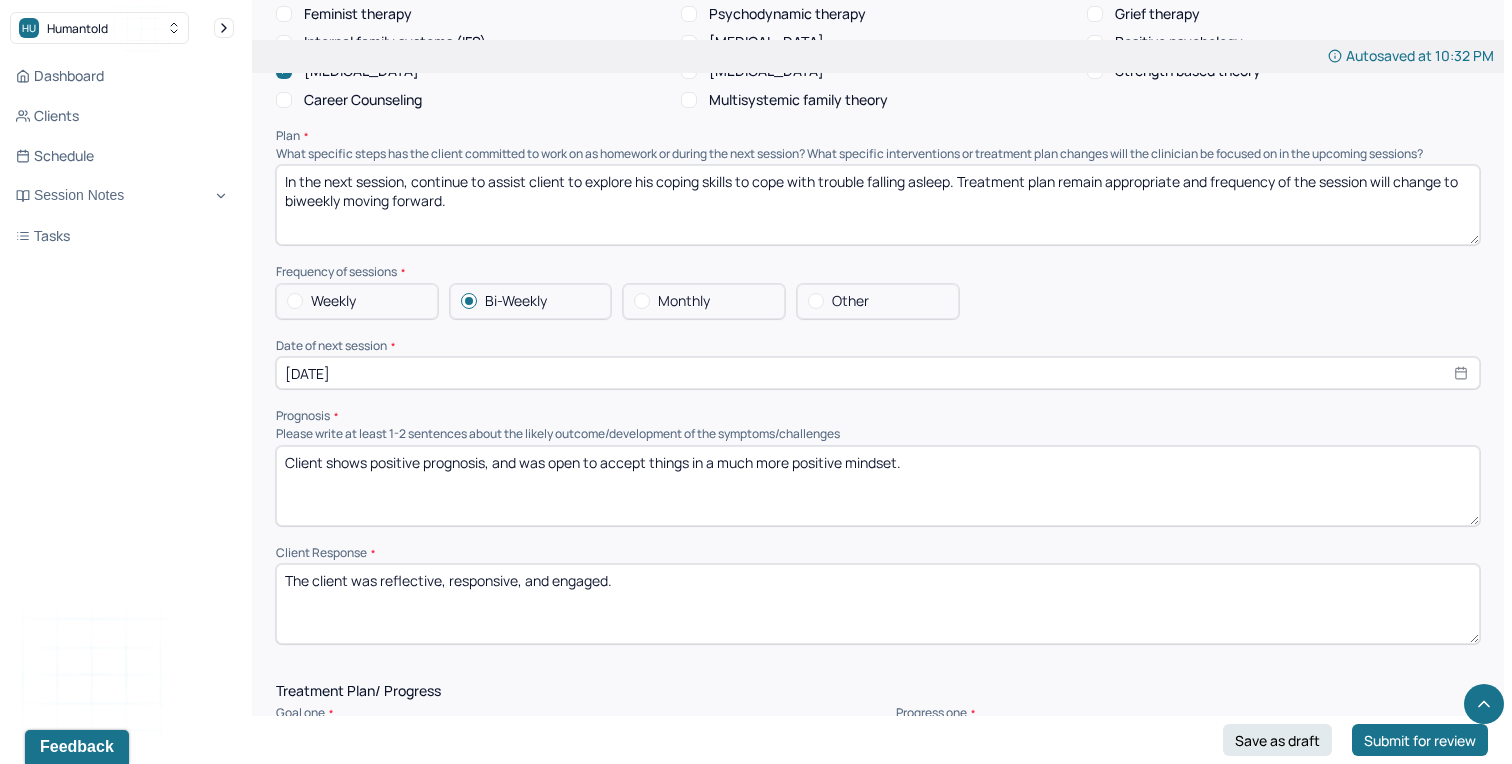 drag, startPoint x: 1405, startPoint y: 171, endPoint x: 1397, endPoint y: 197, distance: 27.202942 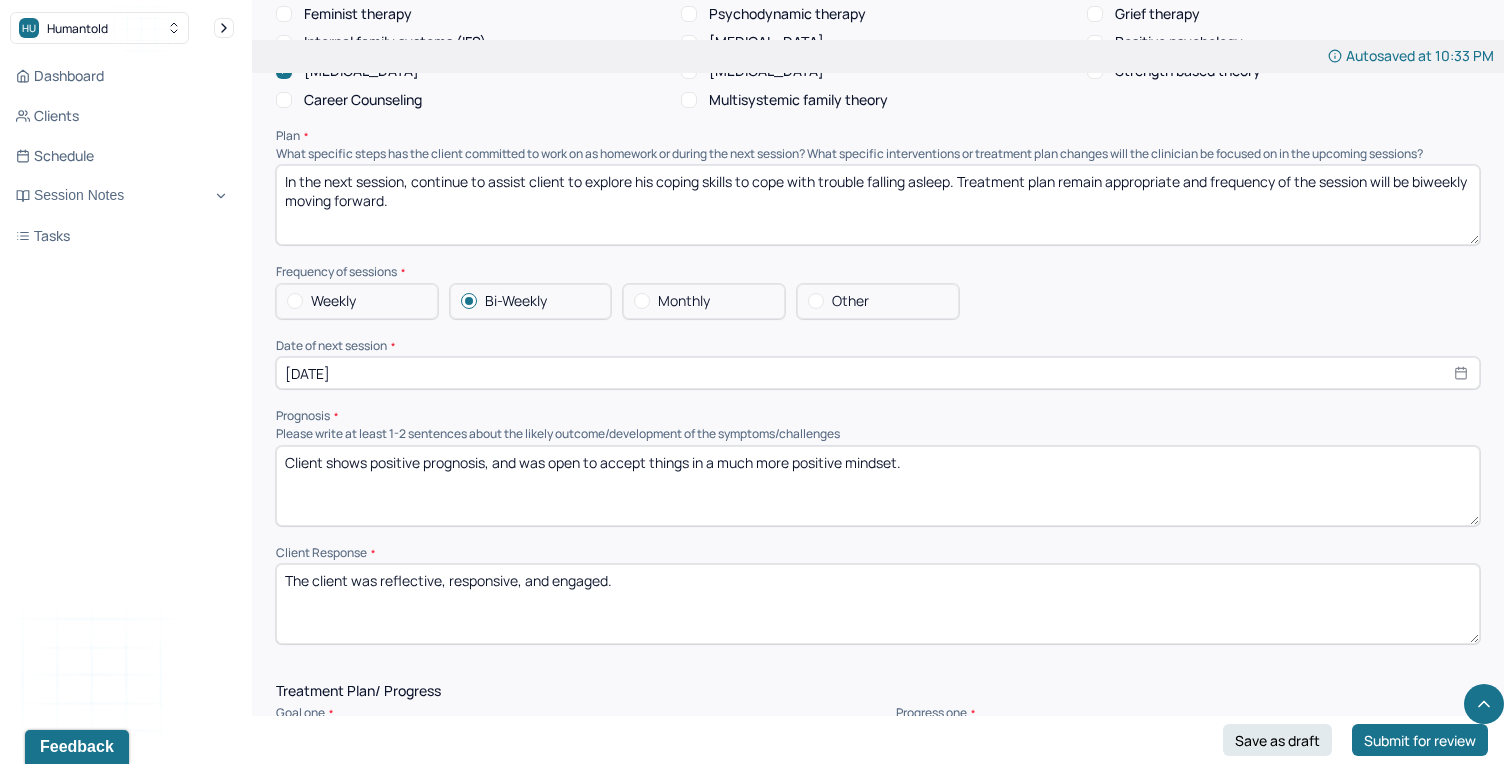 click on "In the next session, continue to assist client to explore his coping skills to cope with trouble falling asleep. Treatment plan remain appropriate and frequency of the session will be biweekly moving forward." at bounding box center (878, 205) 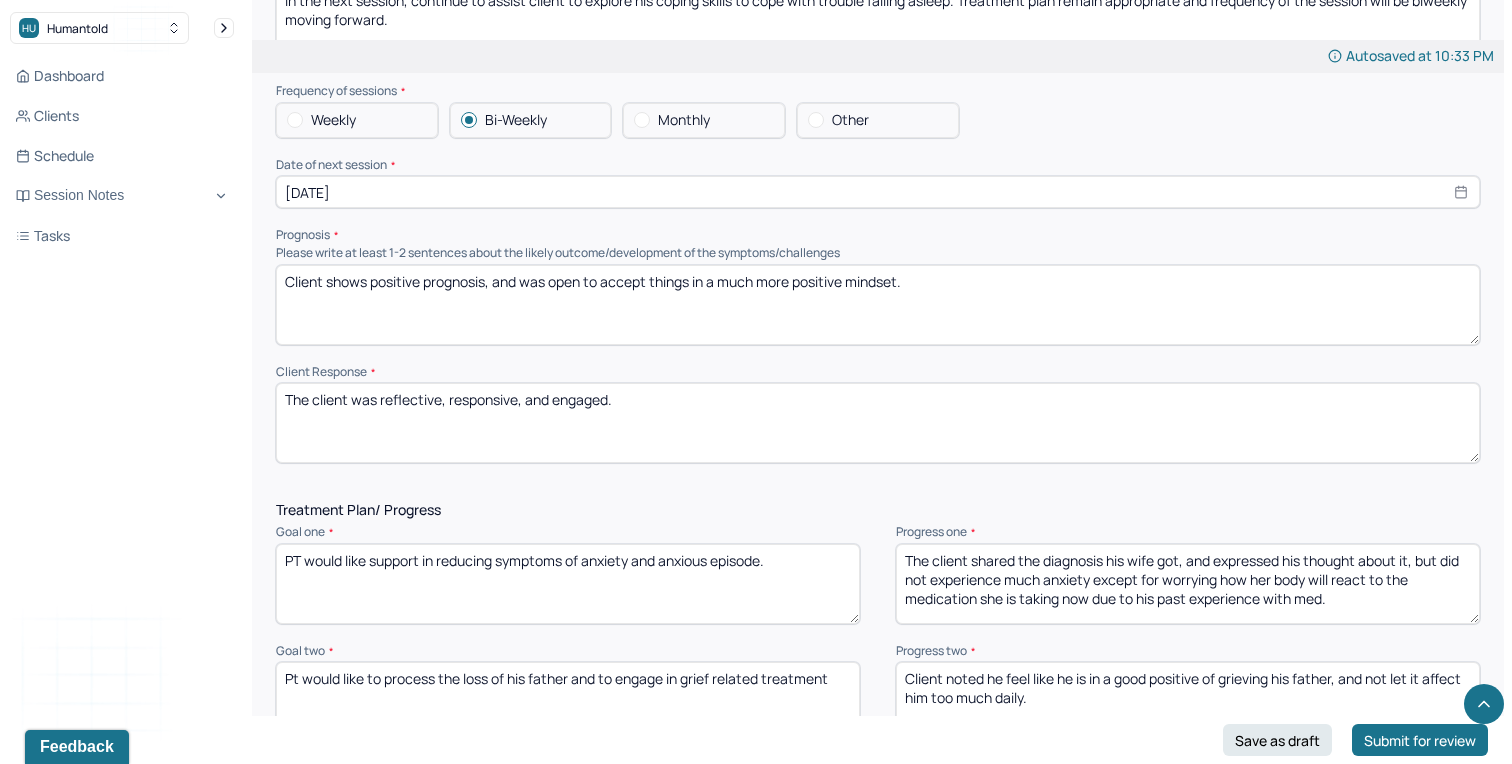 scroll, scrollTop: 2219, scrollLeft: 0, axis: vertical 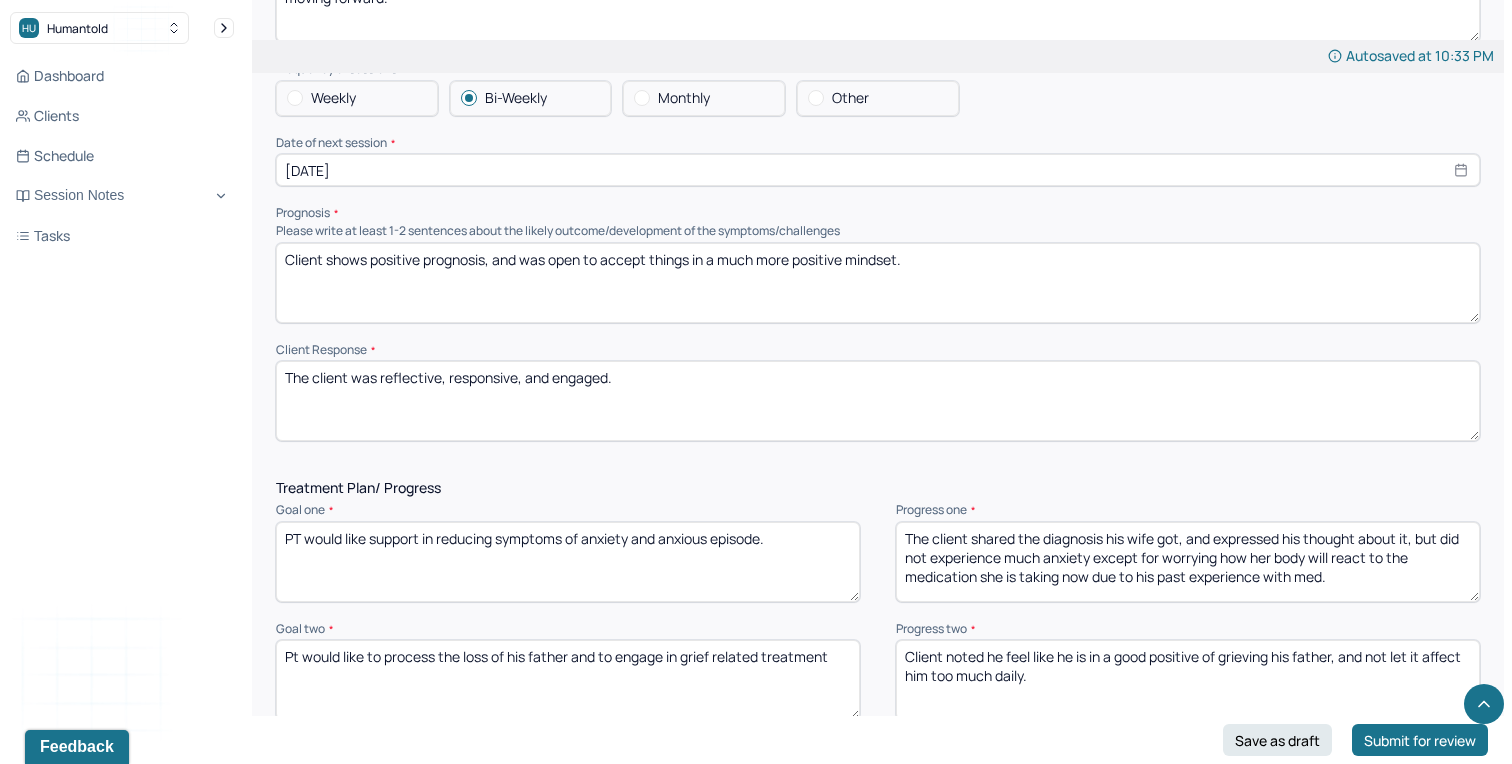 type on "In the next session, continue to assist client to explore his coping skills to cope with trouble falling asleep. Treatment plan remain appropriate and frequency of the session will be biweekly moving forward." 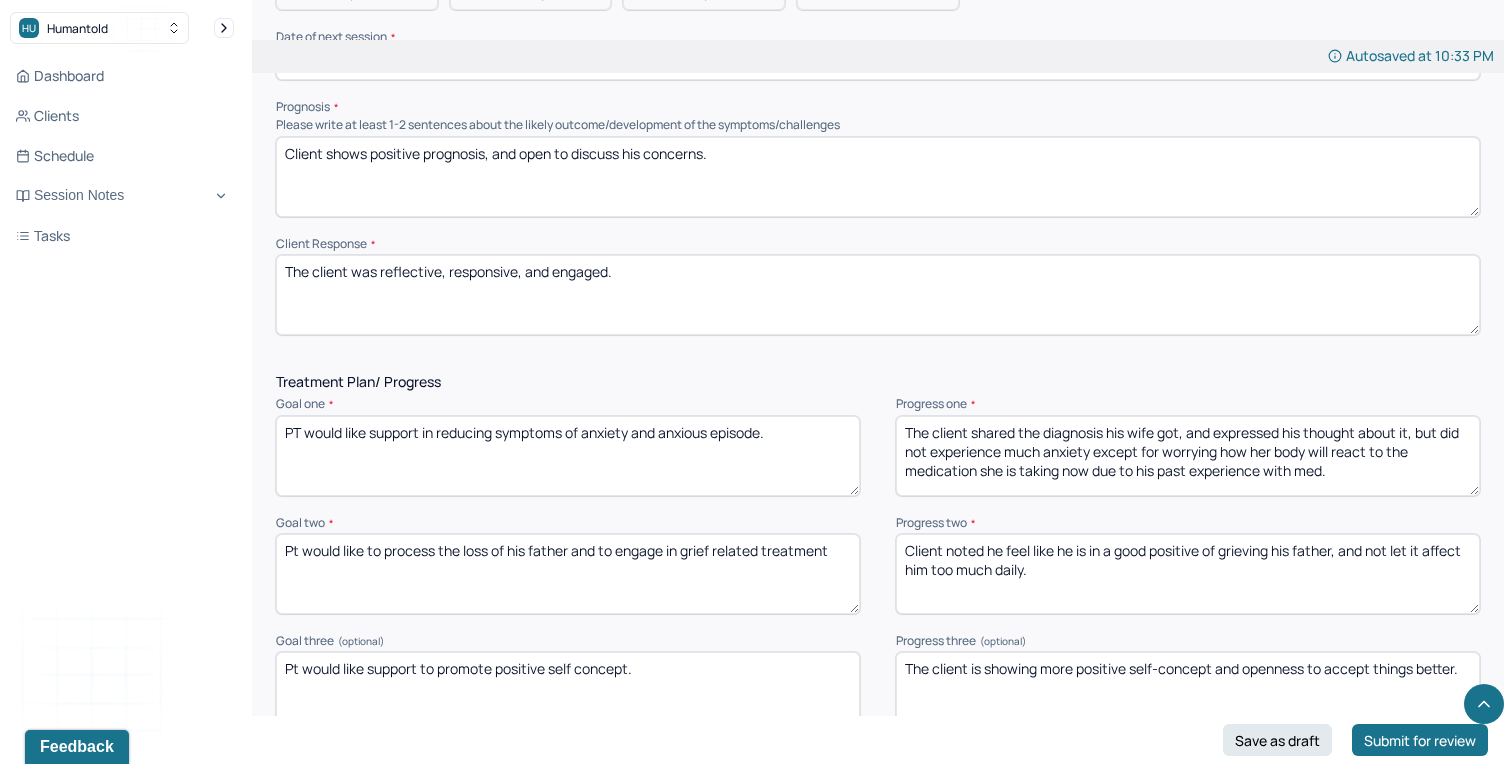 scroll, scrollTop: 2337, scrollLeft: 0, axis: vertical 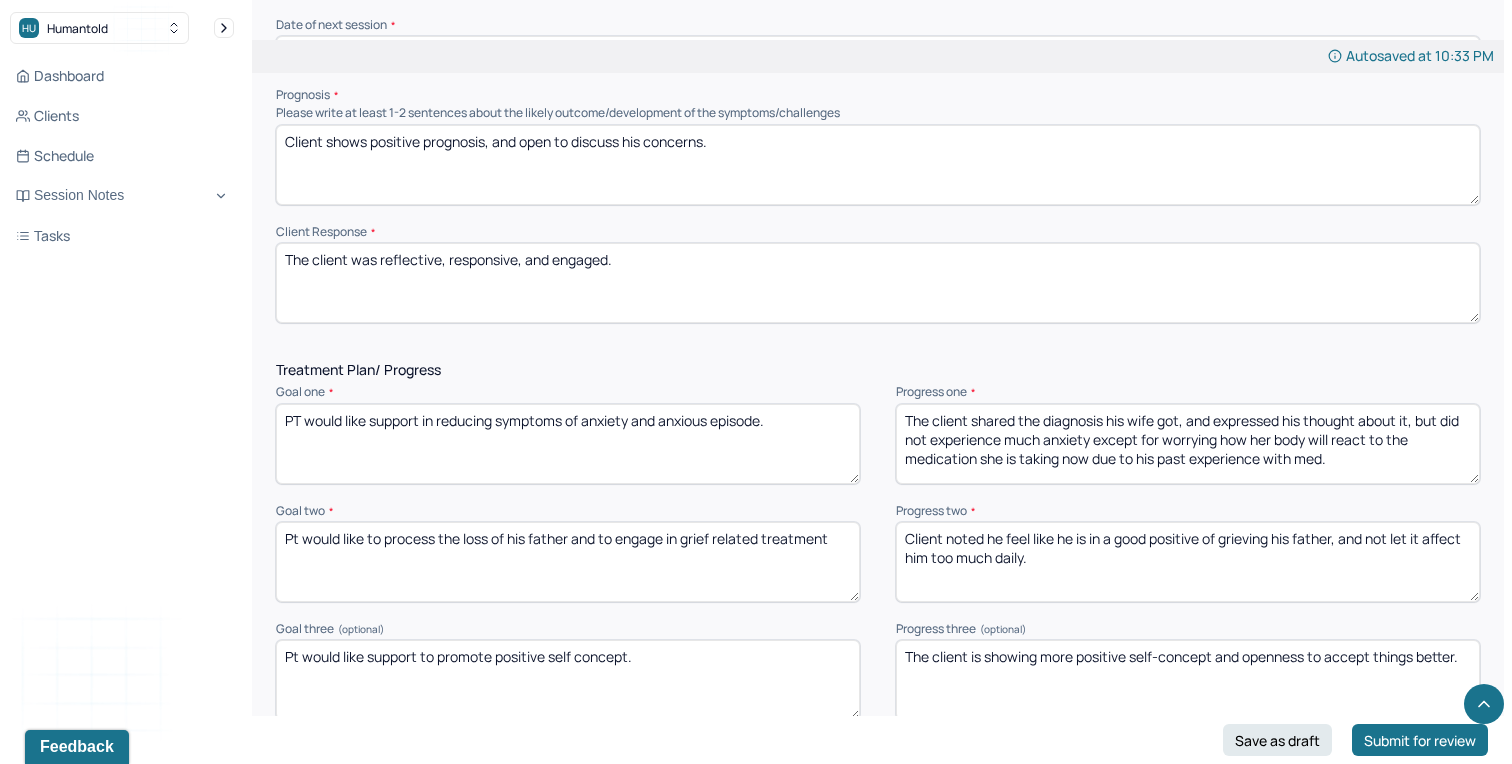 type on "Client shows positive prognosis, and open to discuss his concerns." 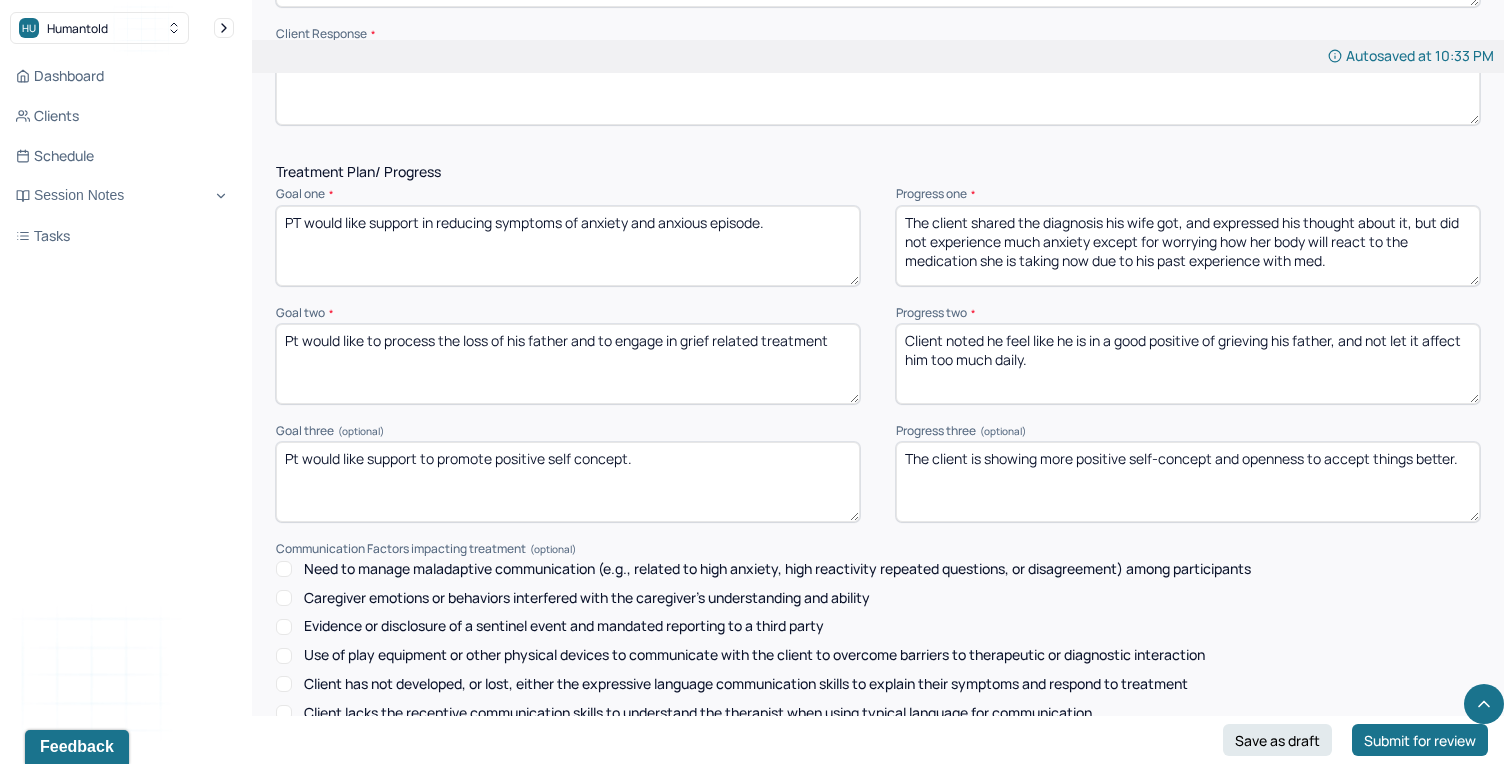 scroll, scrollTop: 2534, scrollLeft: 0, axis: vertical 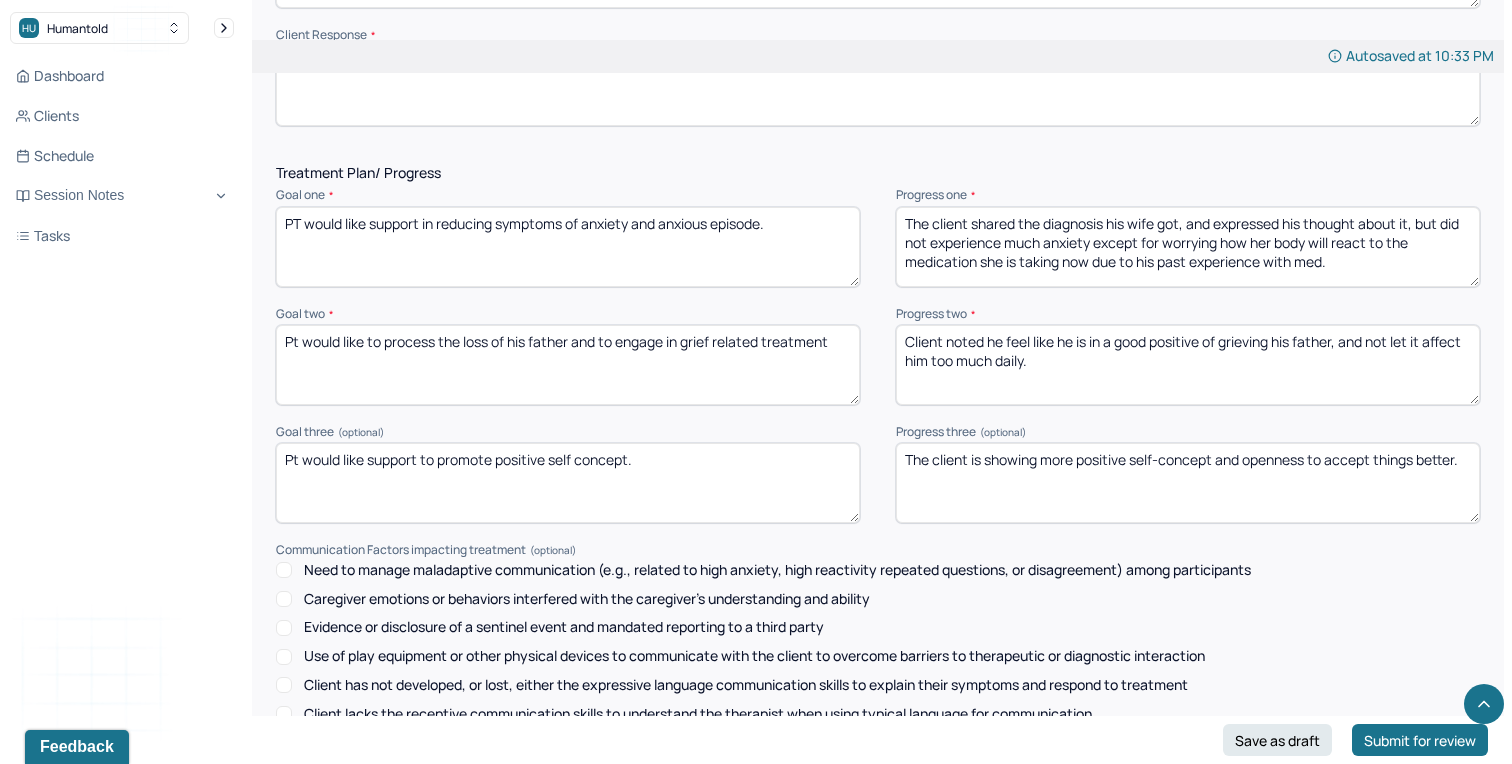 type on "The client was engaged, anxious, and reflective." 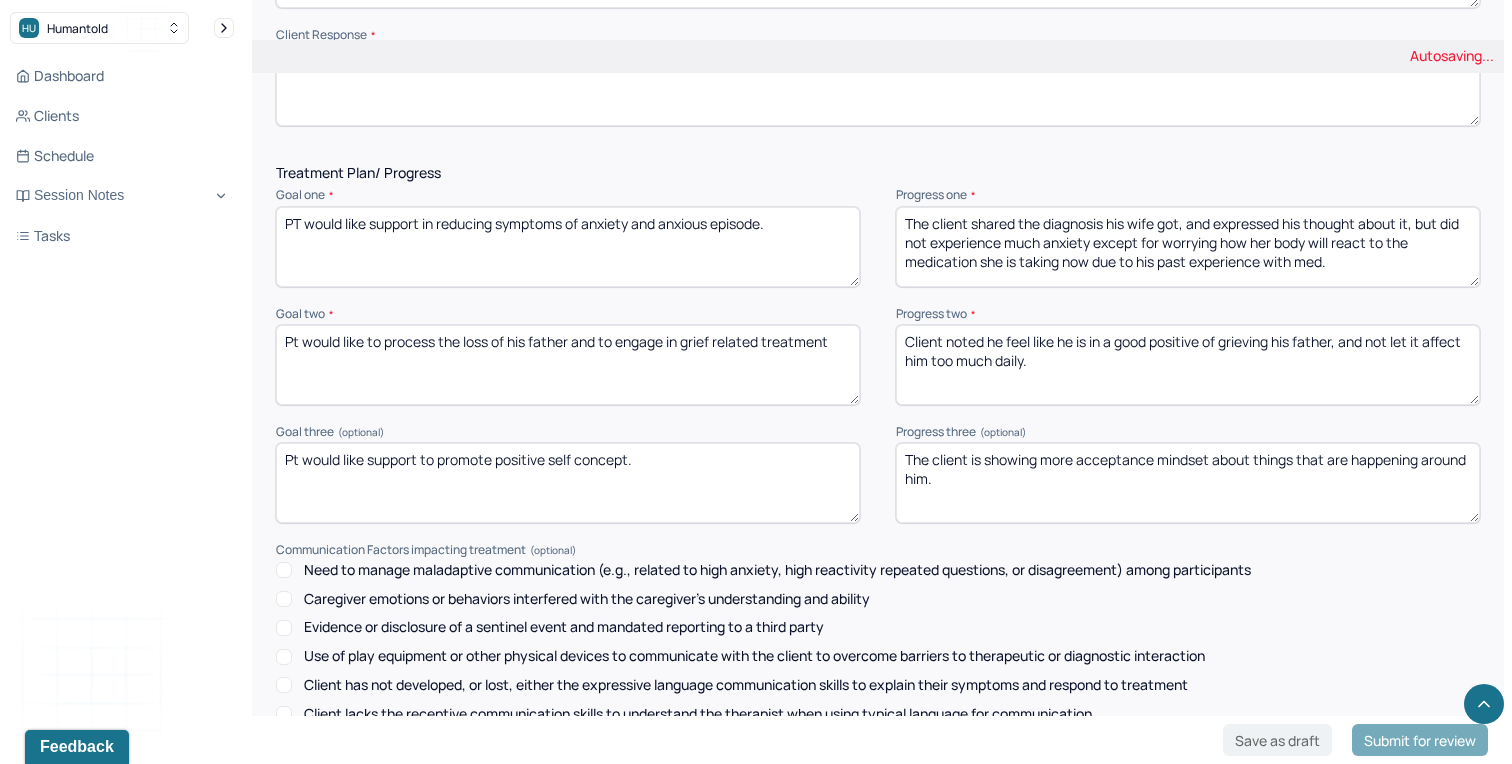 type on "The client is showing more acceptance mindset about things that are happening around him." 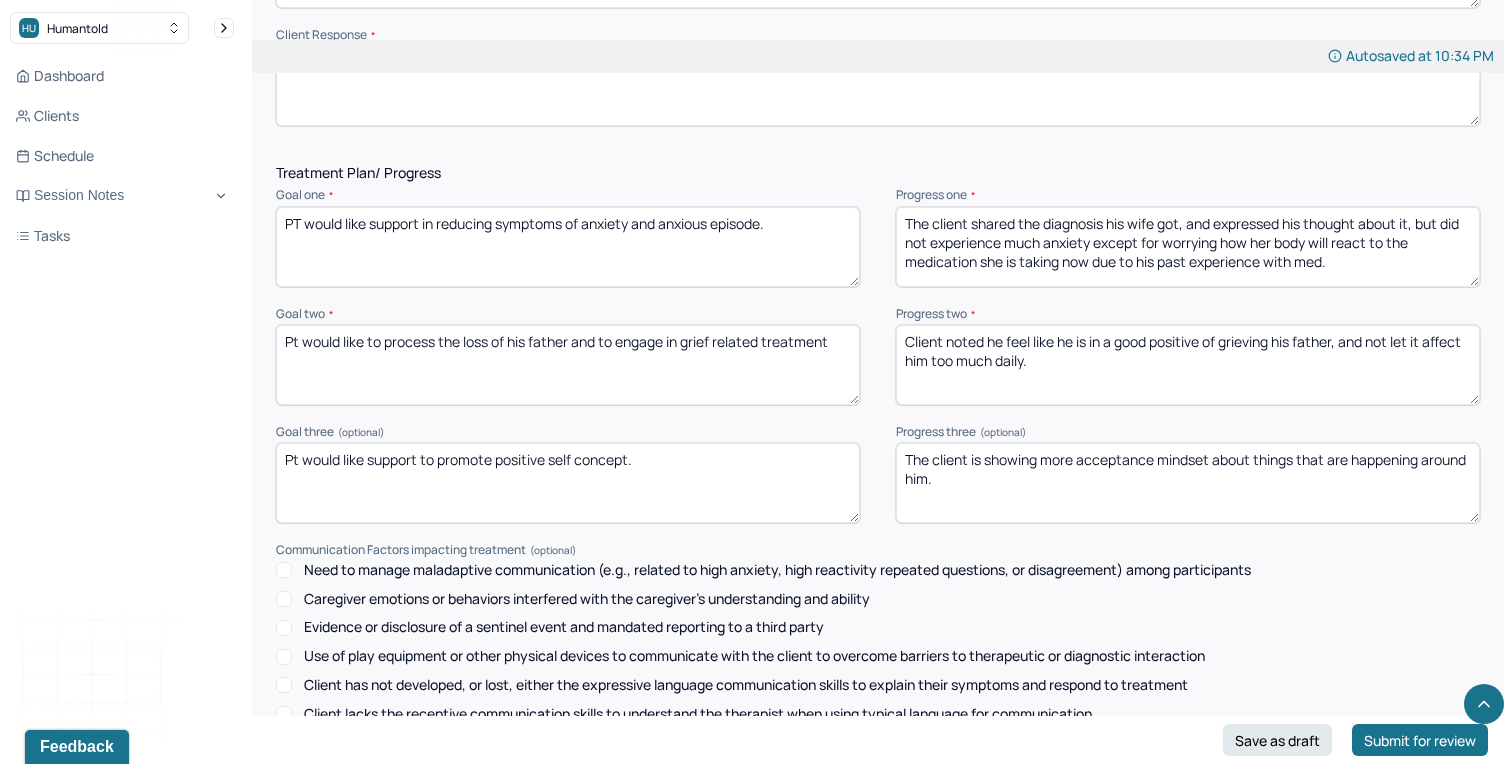 drag, startPoint x: 1066, startPoint y: 355, endPoint x: 989, endPoint y: 330, distance: 80.95678 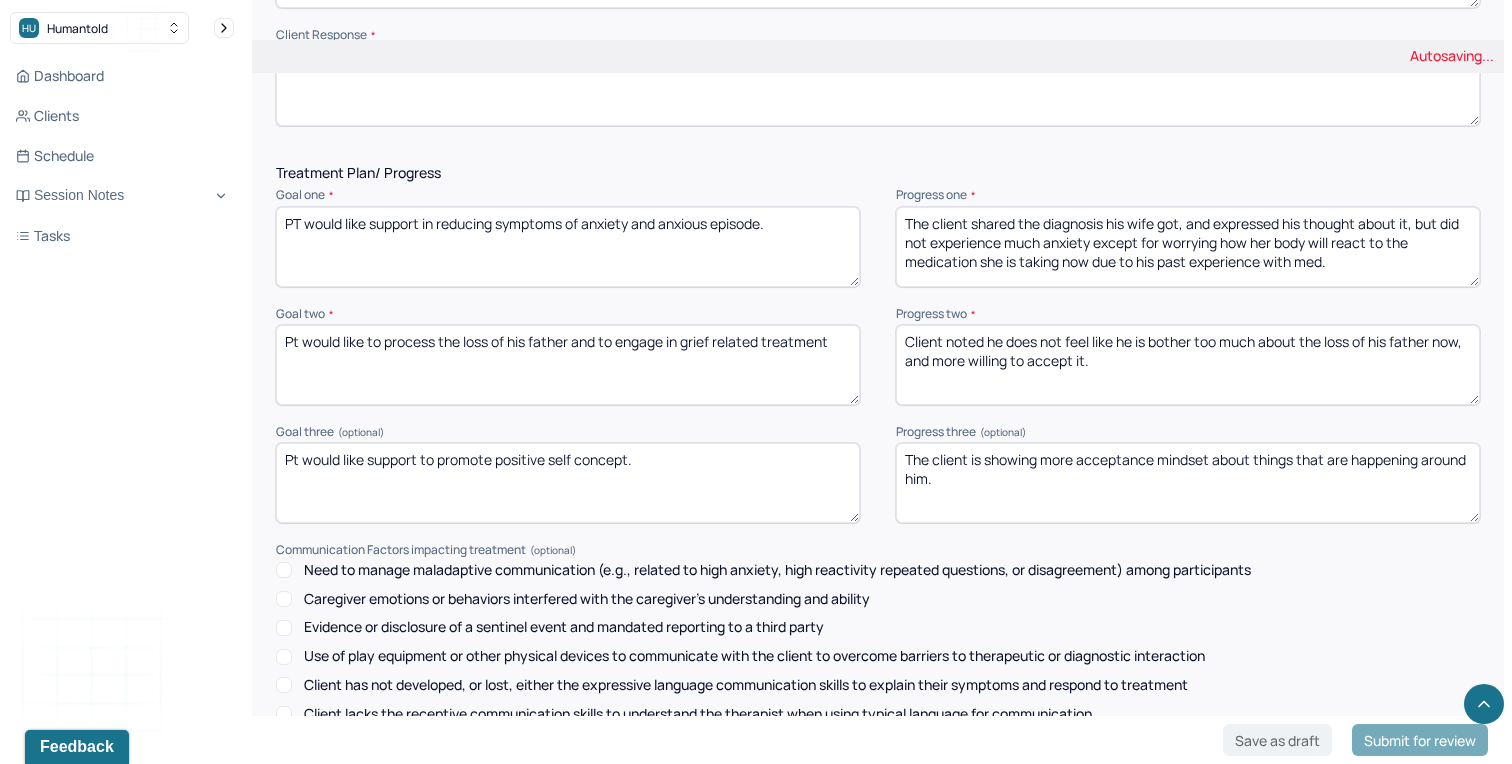 type on "Client noted he does not feel like he is bother too much about the loss of his father now, and more willing to accept it." 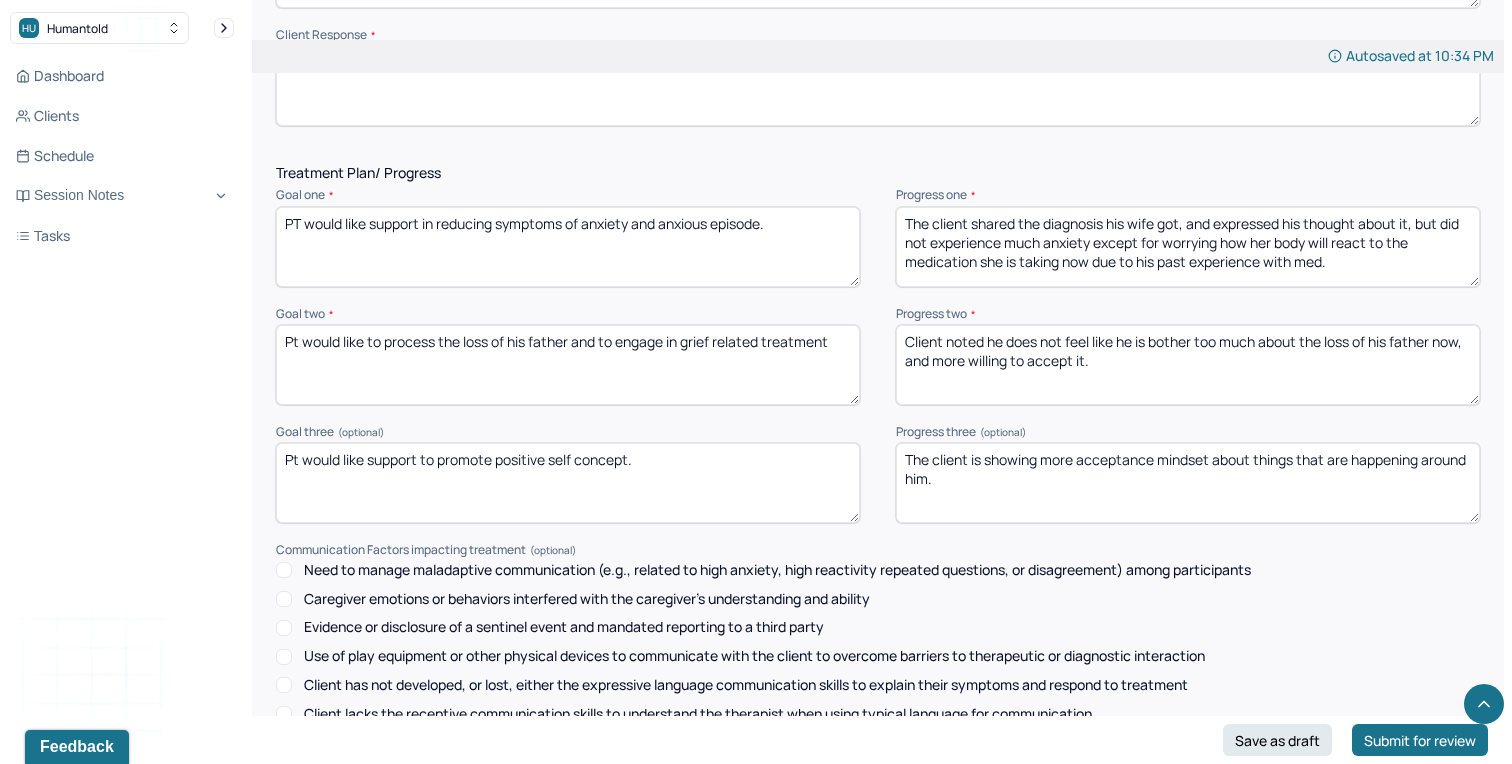 drag, startPoint x: 1334, startPoint y: 255, endPoint x: 973, endPoint y: 211, distance: 363.67157 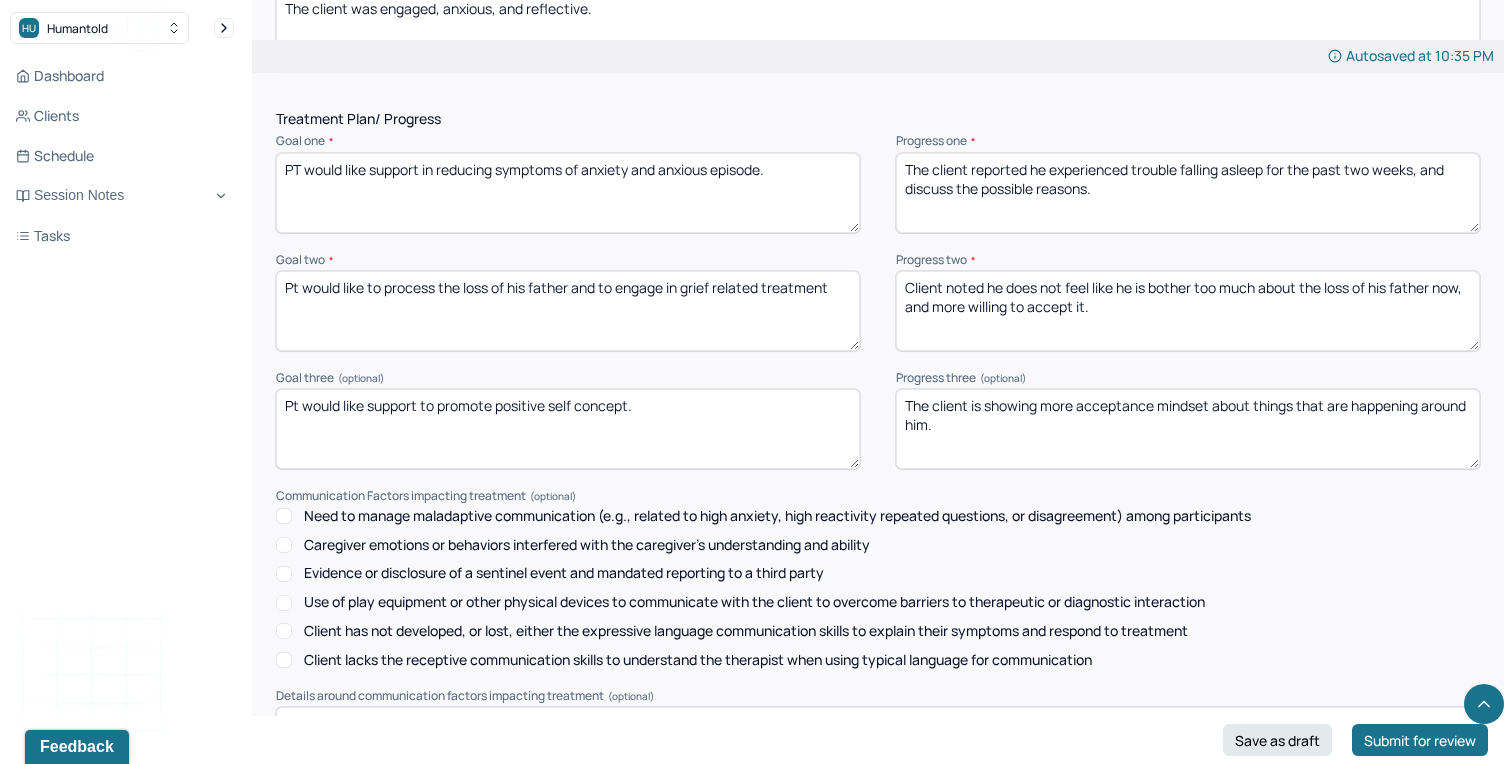 scroll, scrollTop: 2817, scrollLeft: 0, axis: vertical 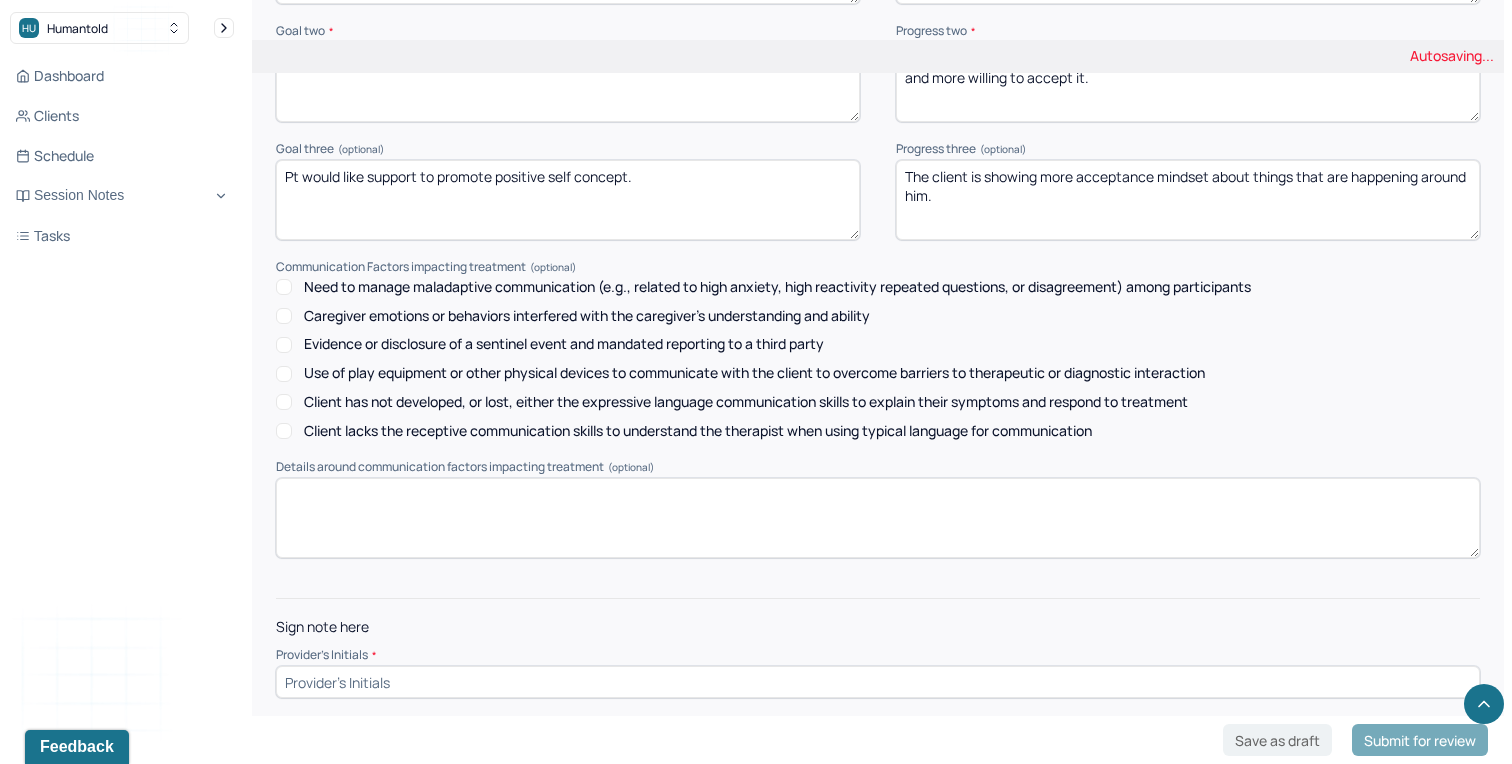type on "The client reported he experienced trouble falling asleep for the past two weeks, and discuss the possible reasons." 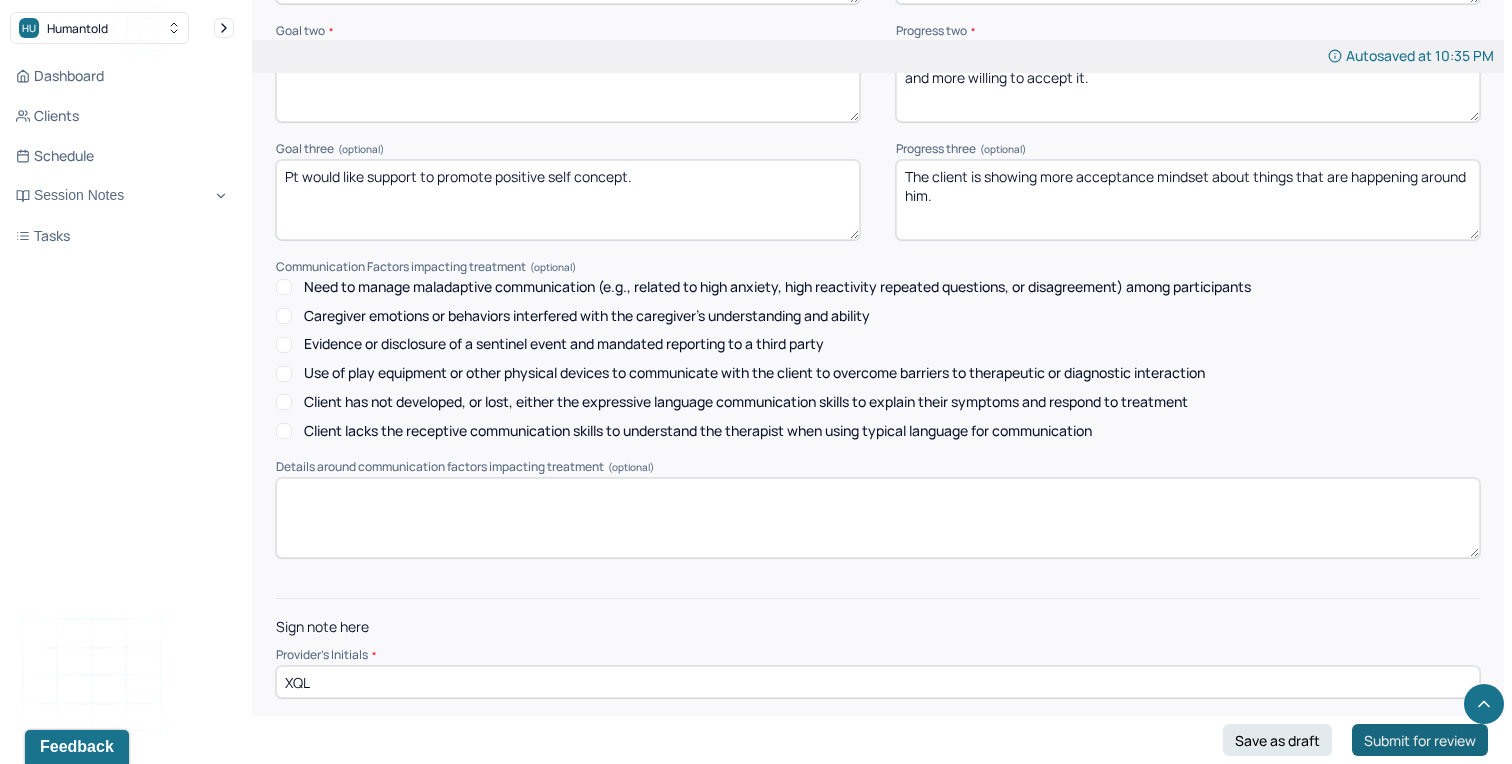 type on "XQL" 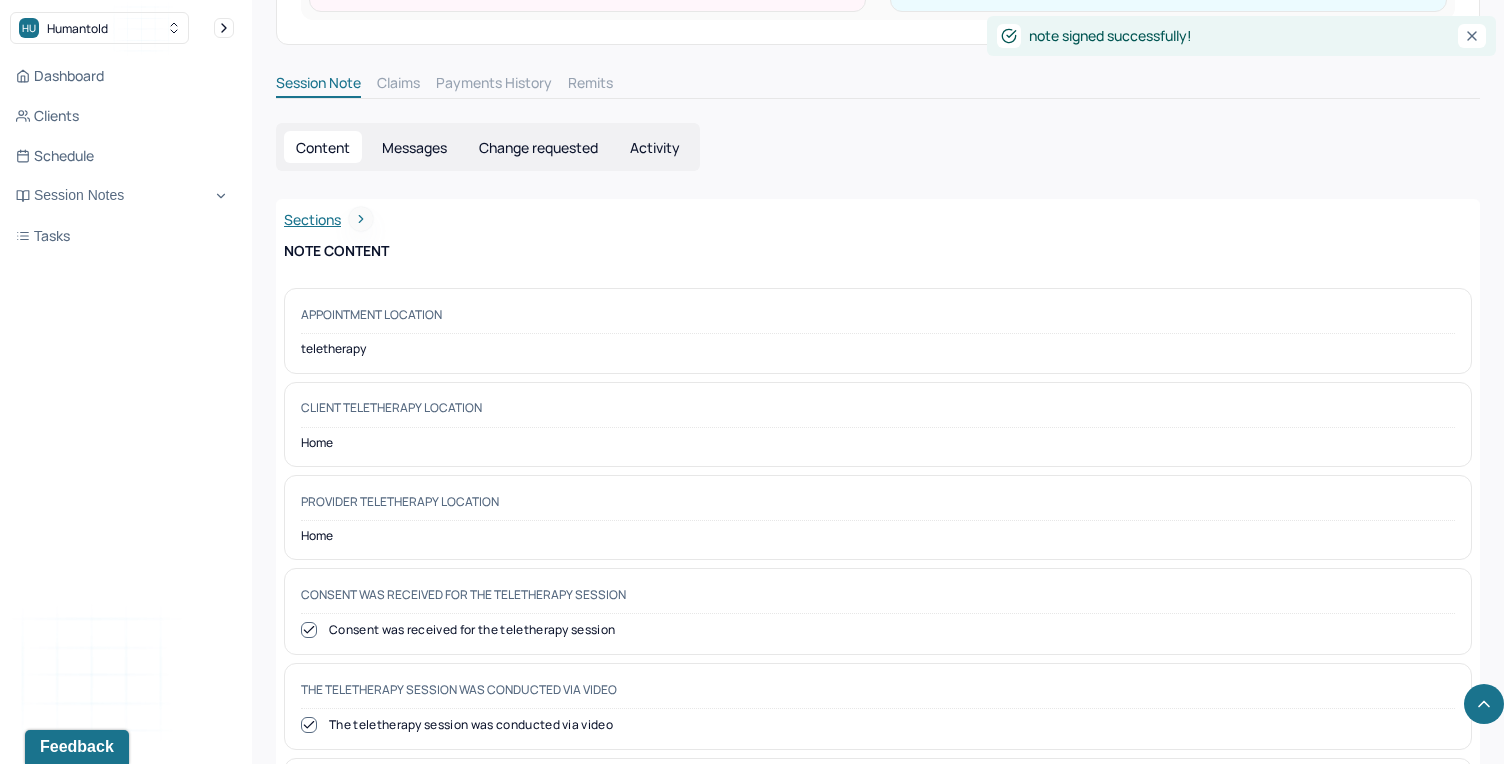 scroll, scrollTop: 209, scrollLeft: 0, axis: vertical 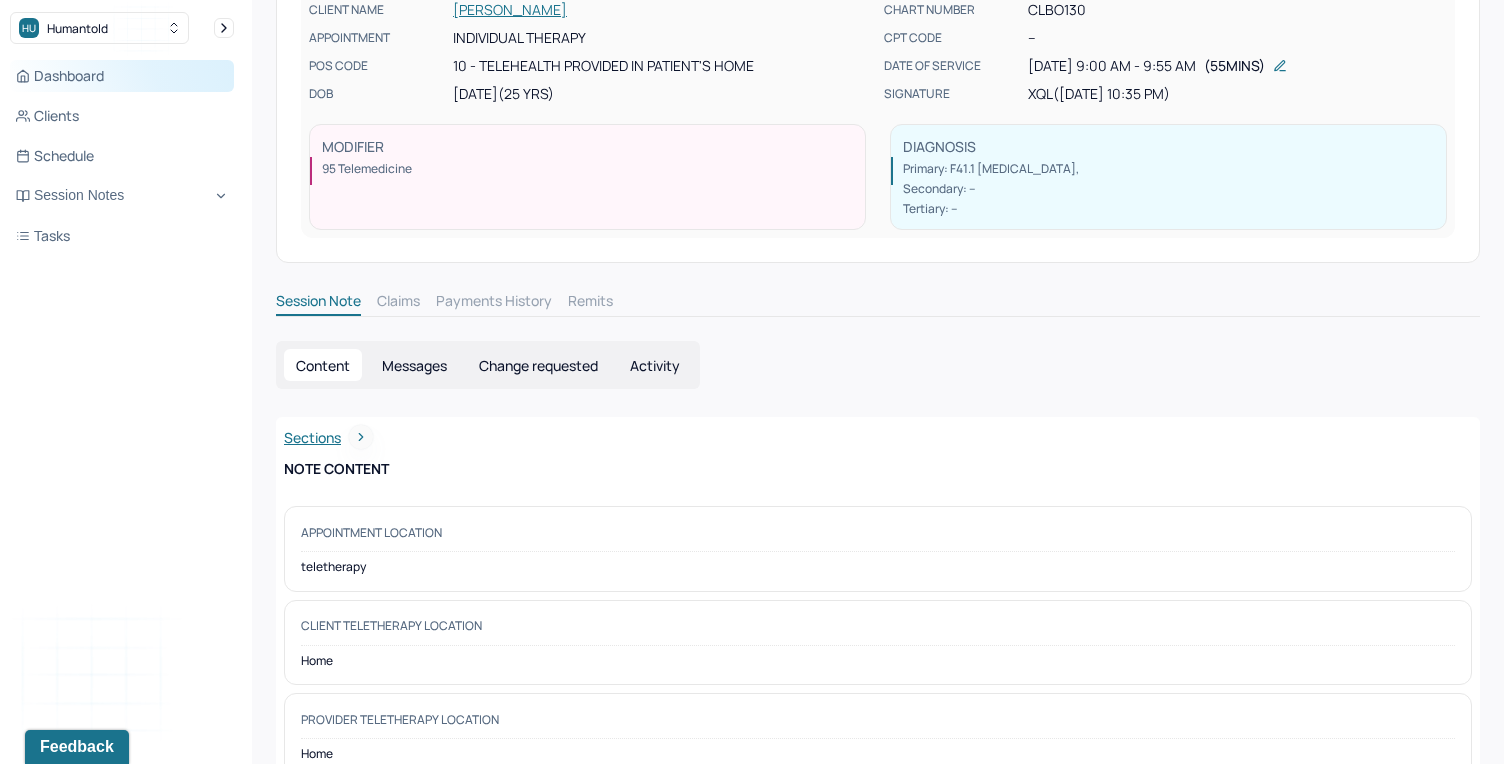 click on "Dashboard" at bounding box center [122, 76] 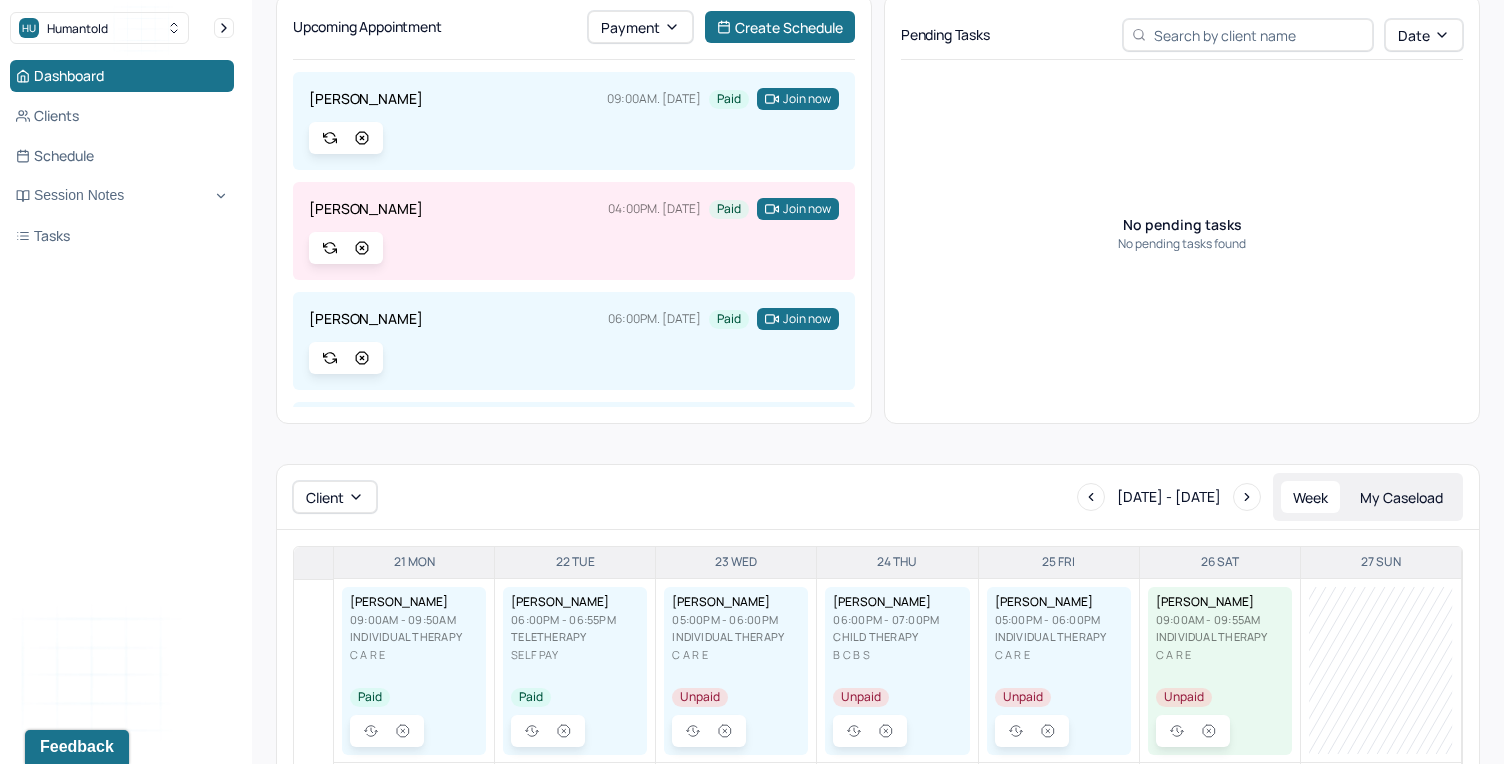 scroll, scrollTop: 0, scrollLeft: 0, axis: both 